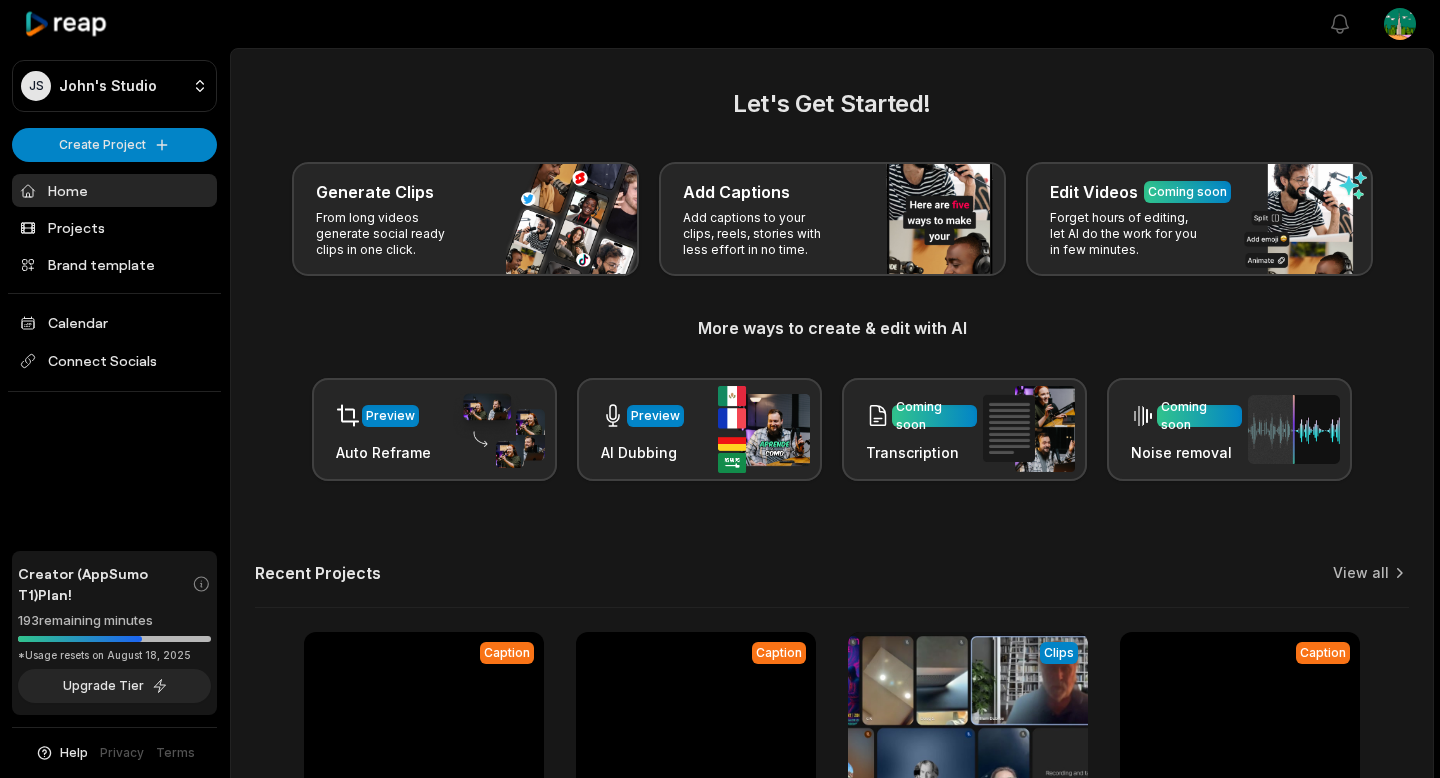 scroll, scrollTop: 0, scrollLeft: 0, axis: both 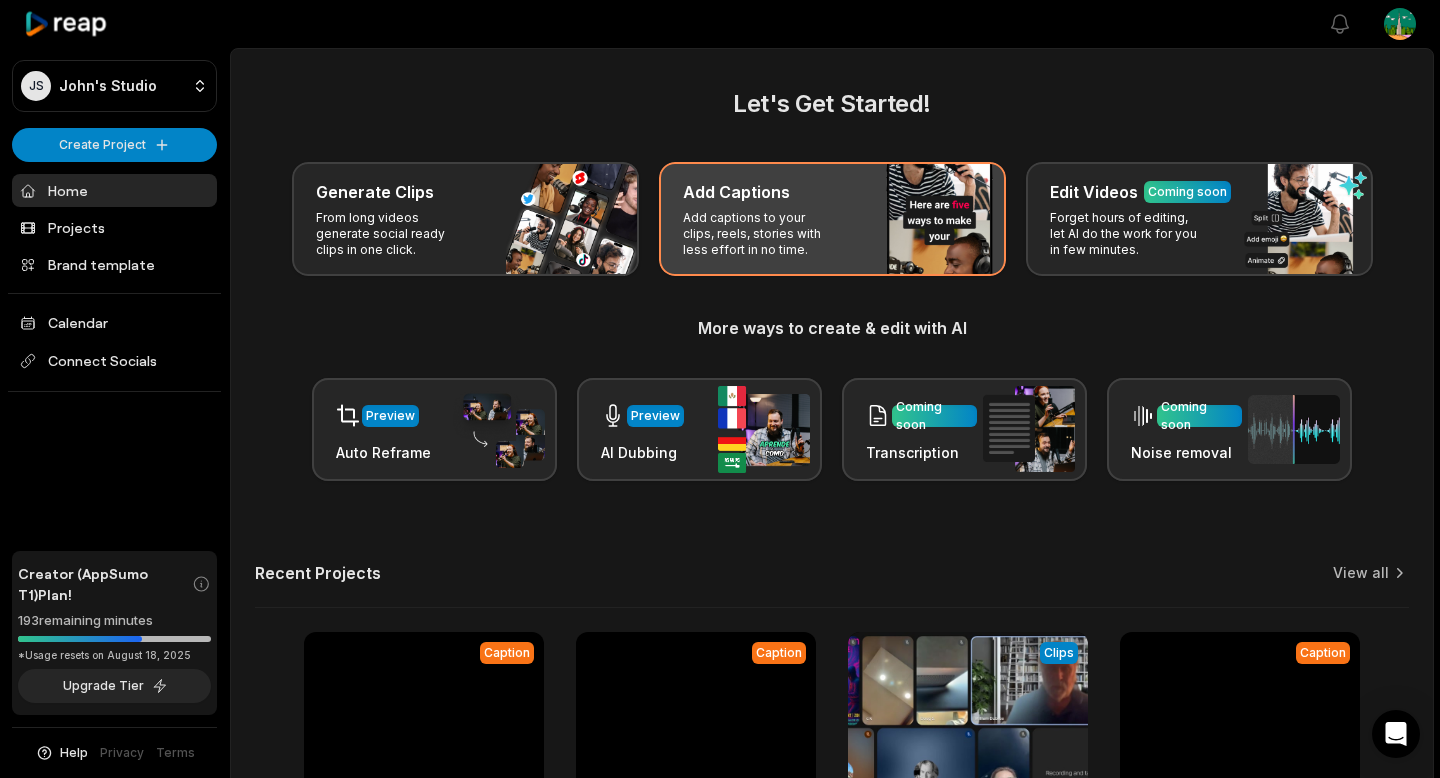 click on "Add Captions Add captions to your clips, reels, stories with less effort in no time." at bounding box center (832, 219) 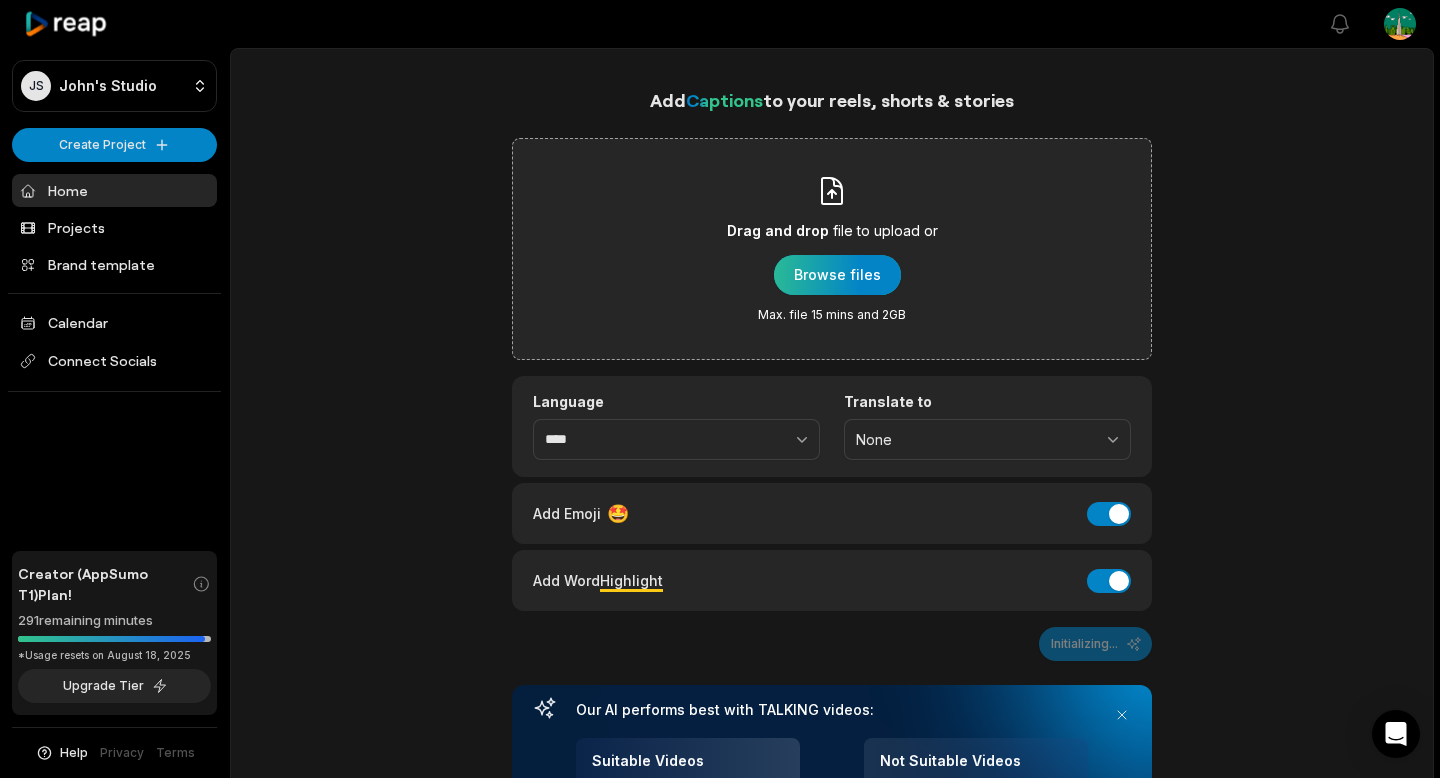 click at bounding box center (837, 275) 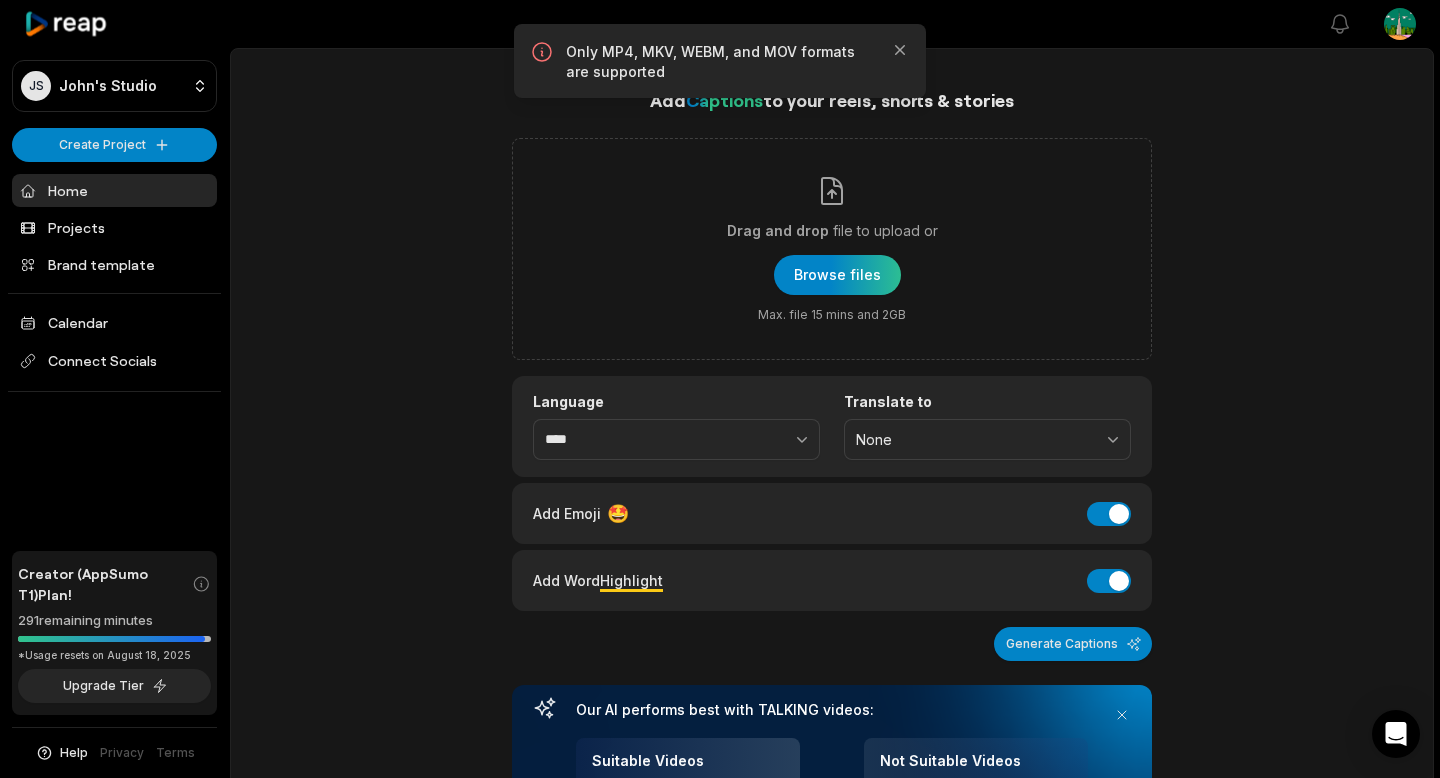 type 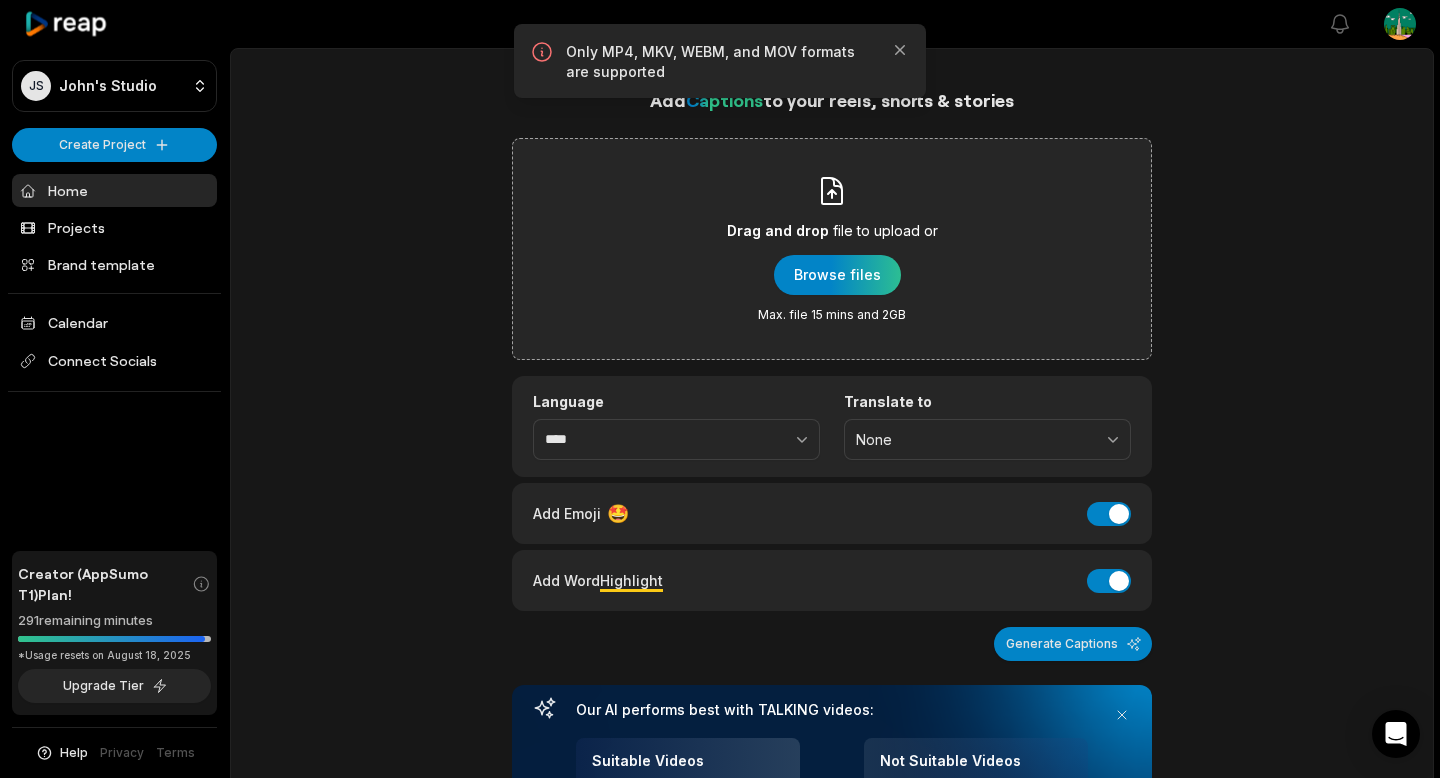 click on "Drag and drop file to upload or Browse files Max. file 15 mins and 2GB" at bounding box center (832, 249) 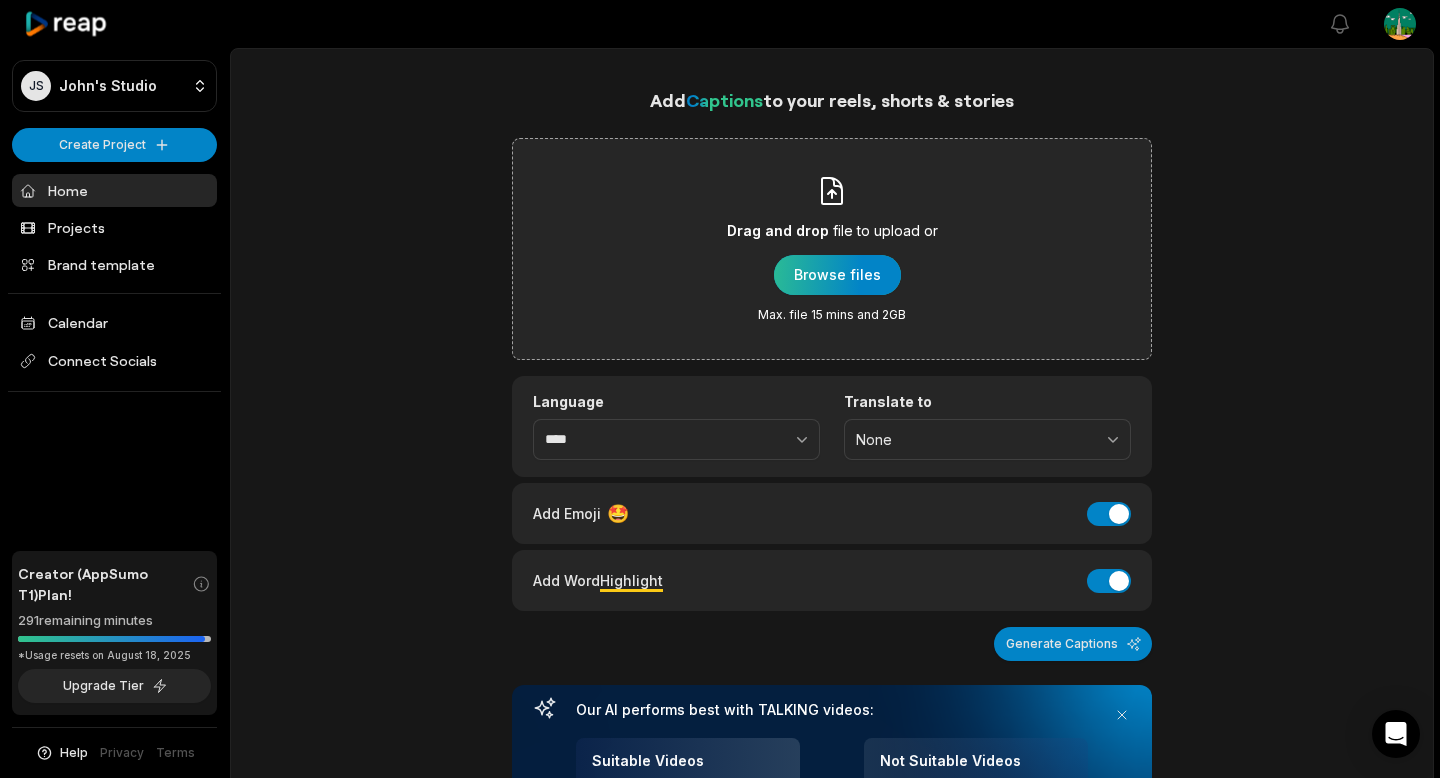 click at bounding box center [837, 275] 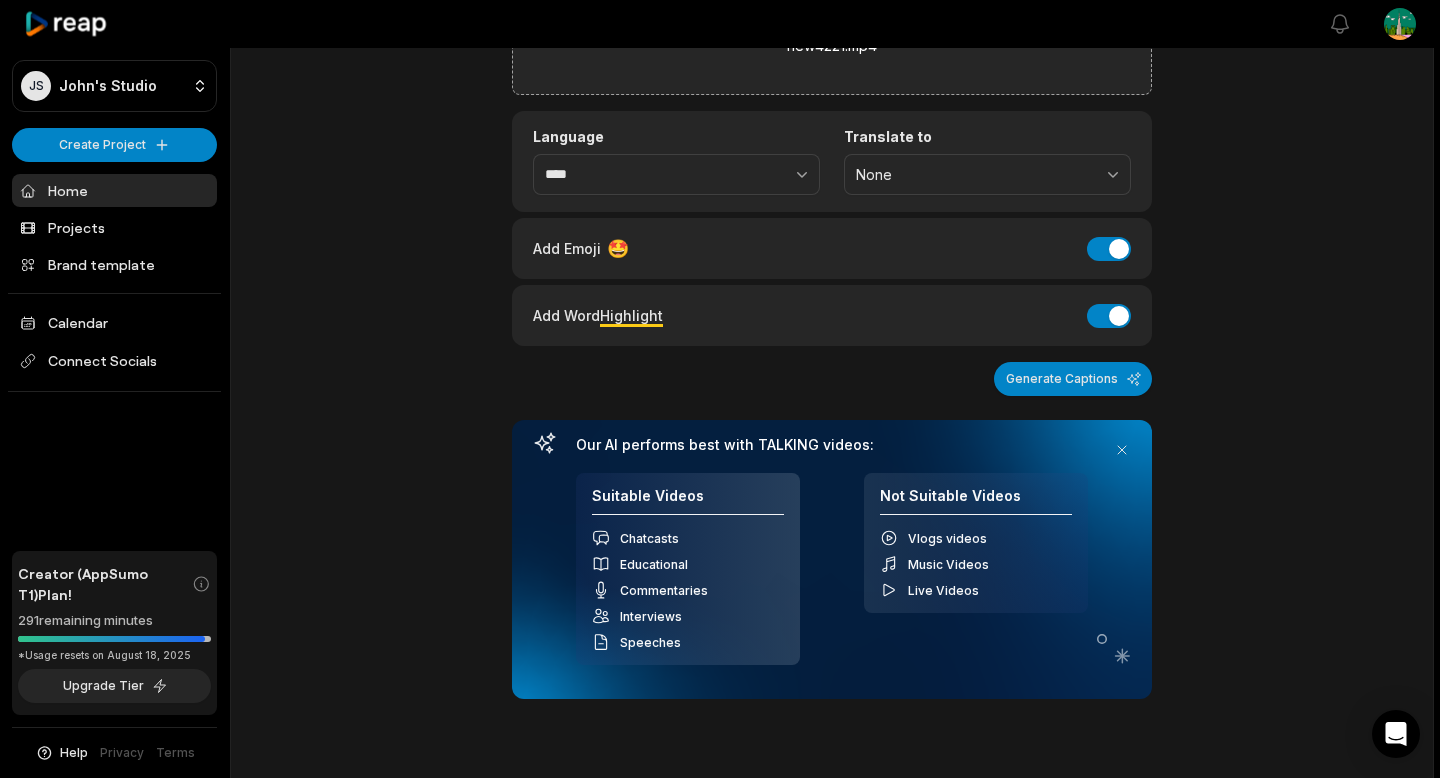 scroll, scrollTop: 0, scrollLeft: 0, axis: both 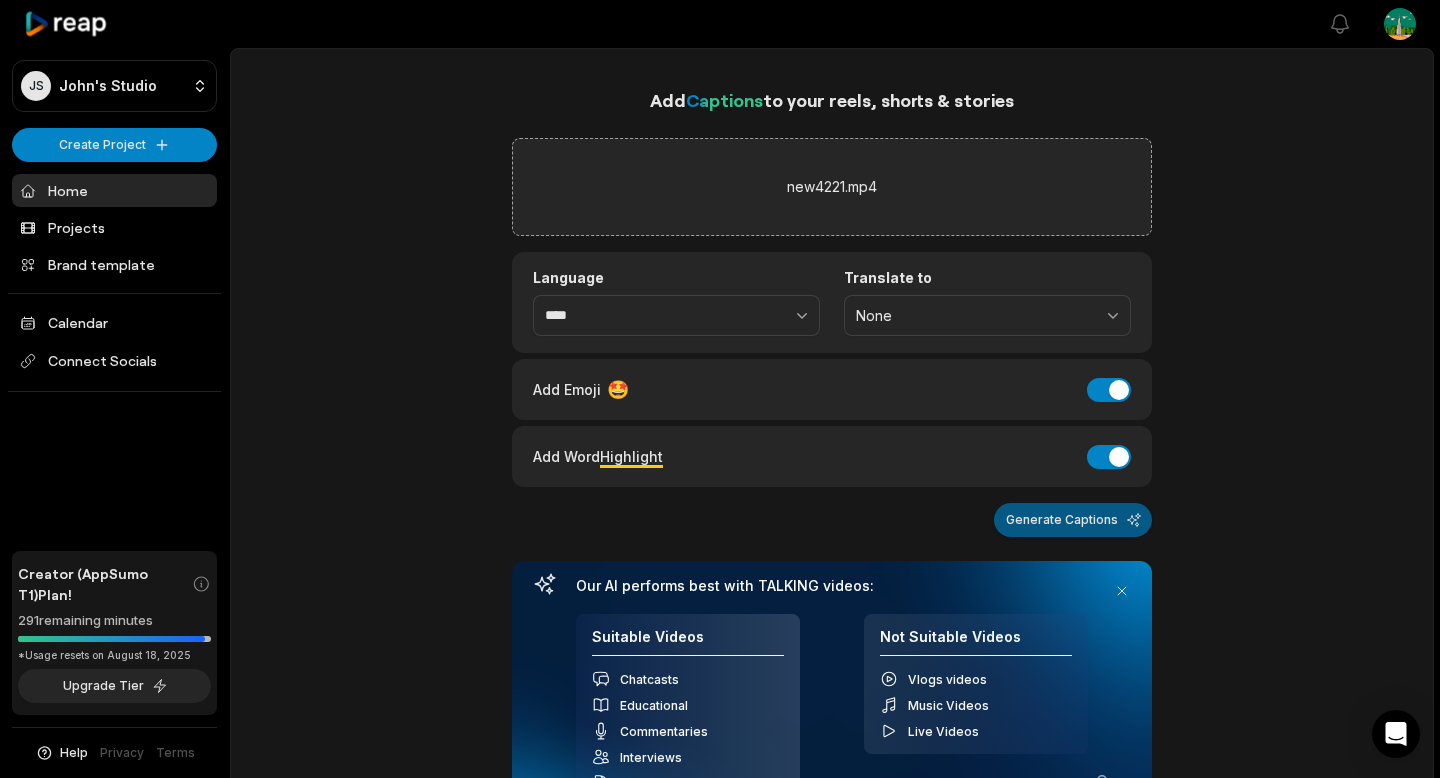 click on "Generate Captions" at bounding box center (1073, 520) 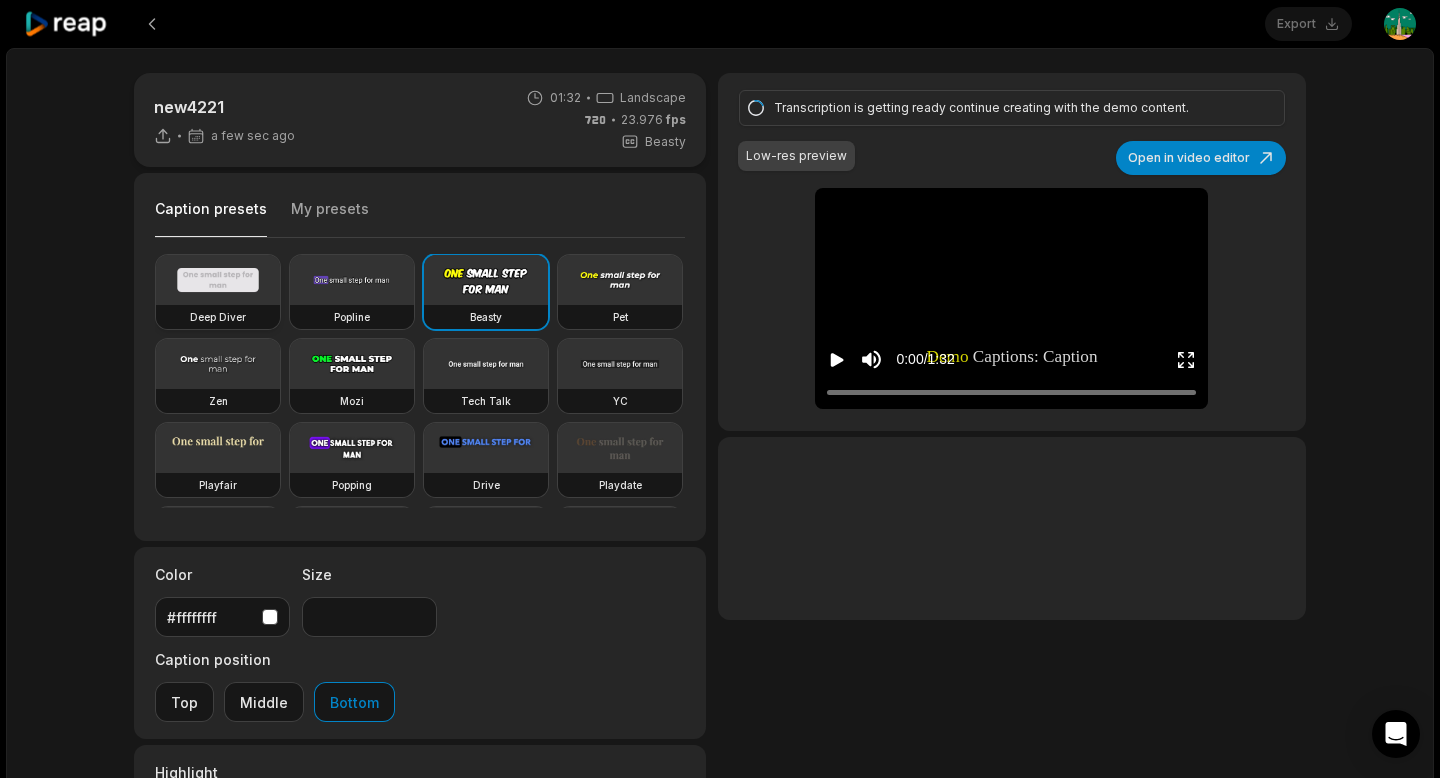 click at bounding box center (218, 280) 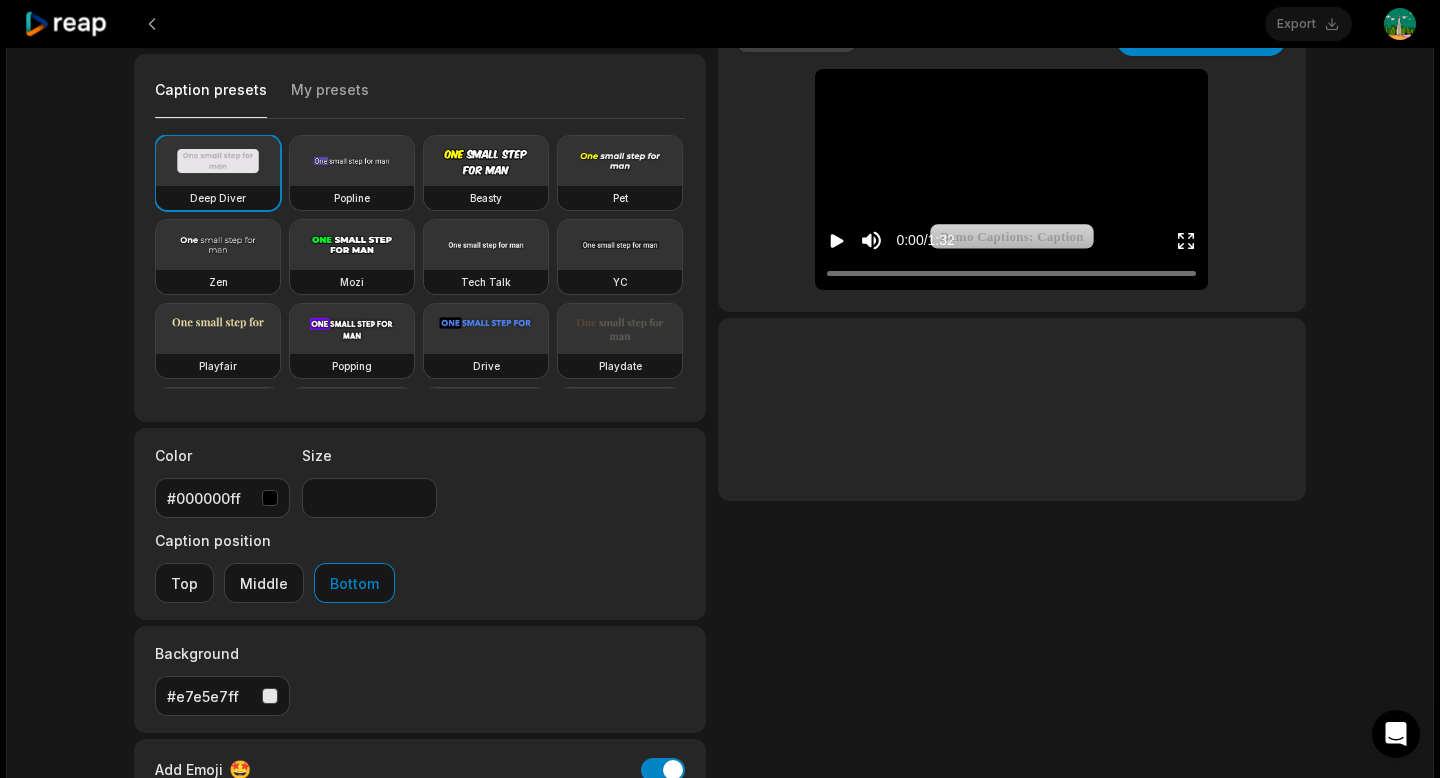 scroll, scrollTop: 0, scrollLeft: 0, axis: both 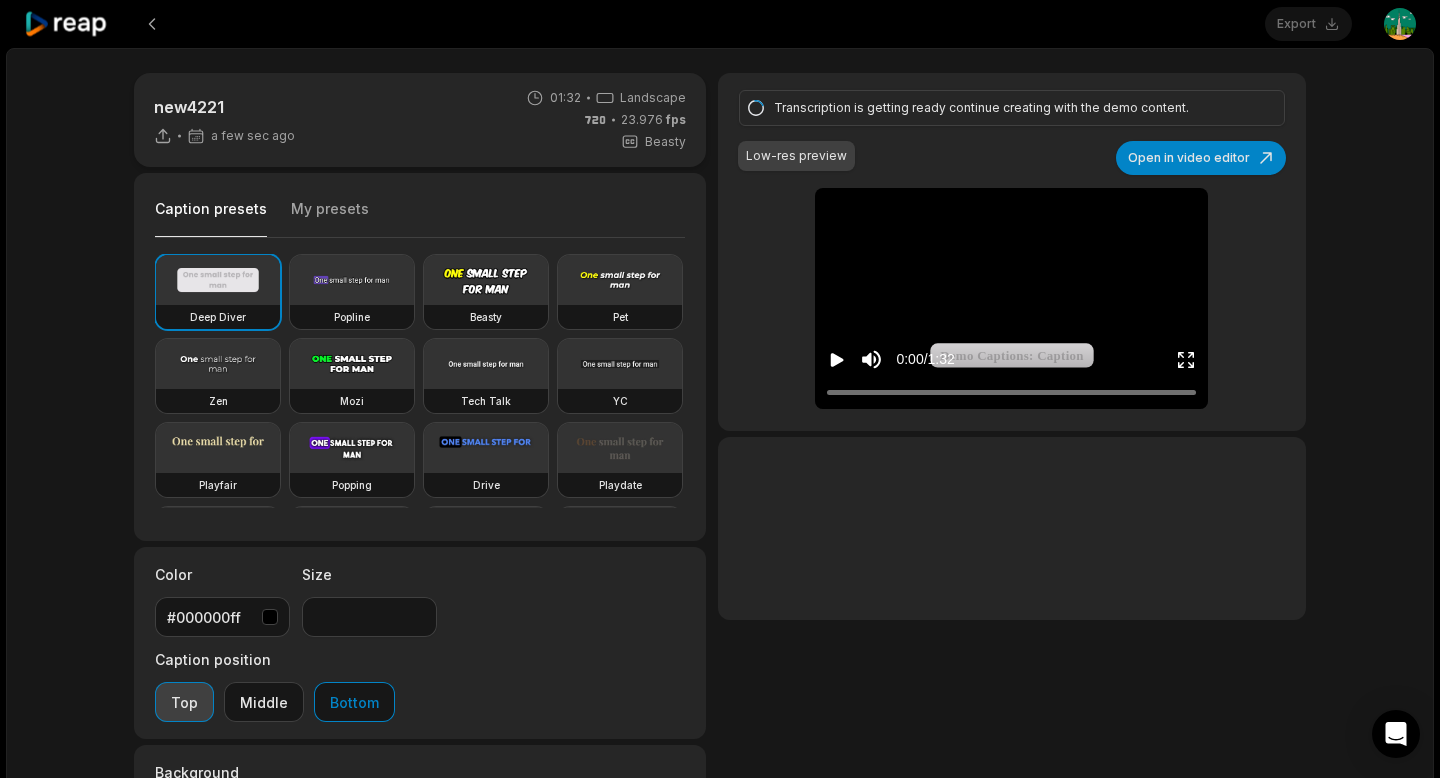 click on "Top" at bounding box center [184, 702] 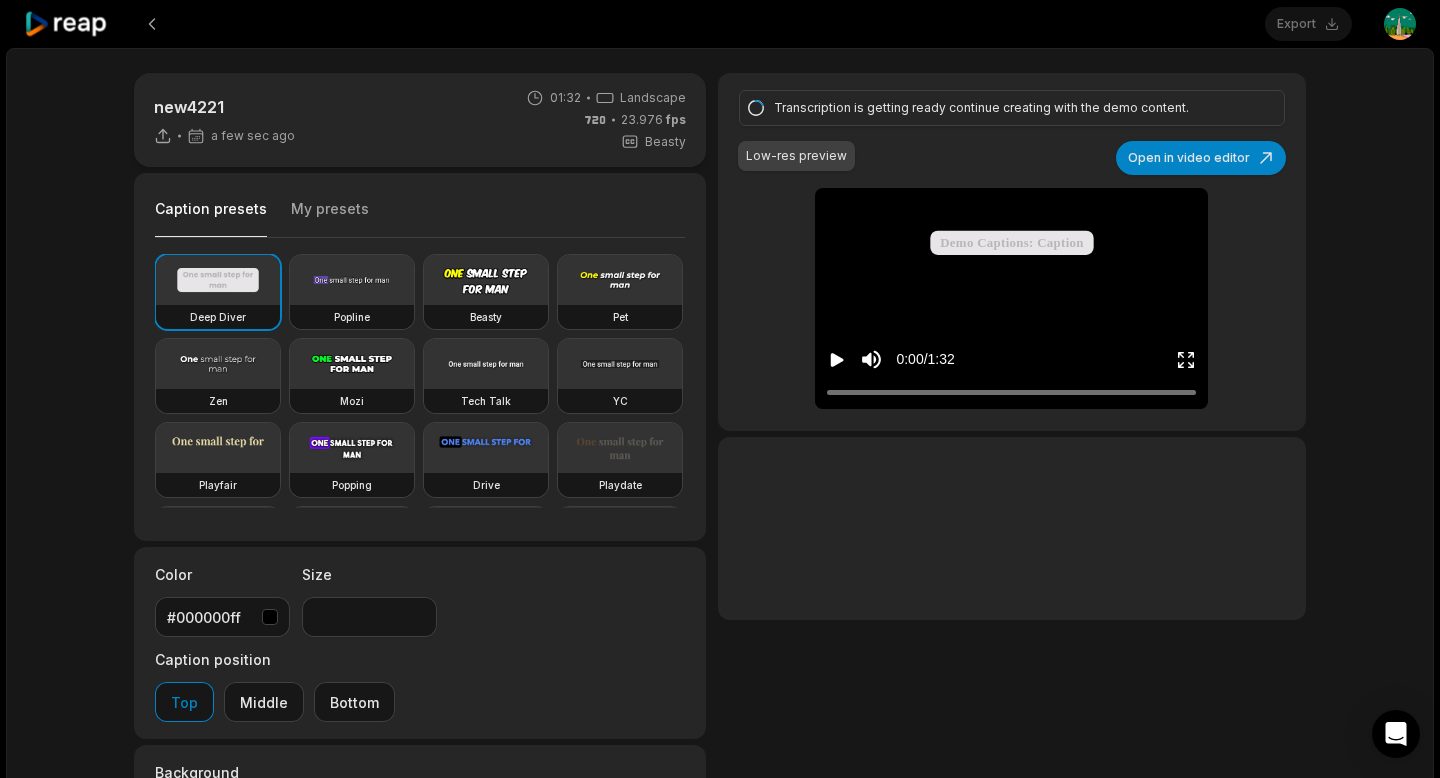 click at bounding box center (1012, 211) 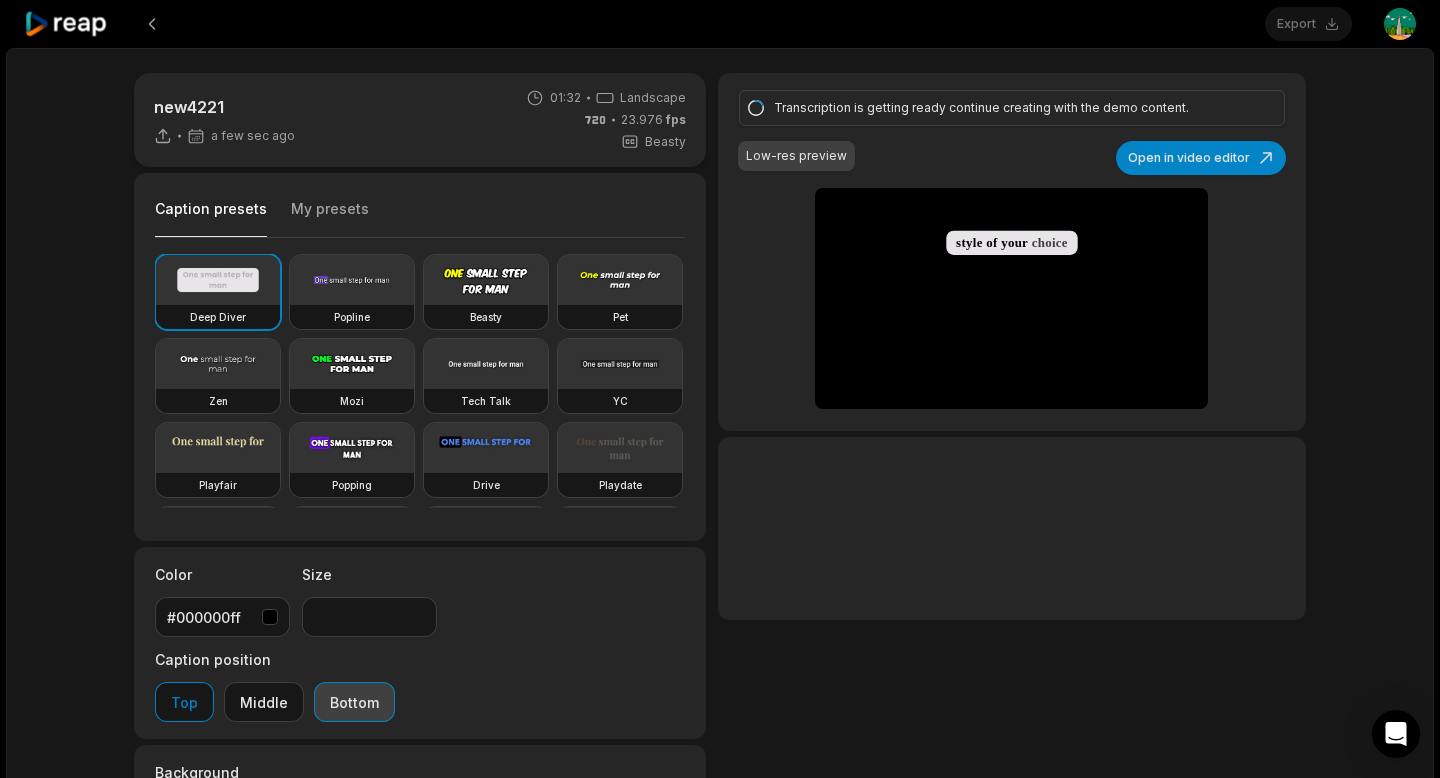 click on "Bottom" at bounding box center (354, 702) 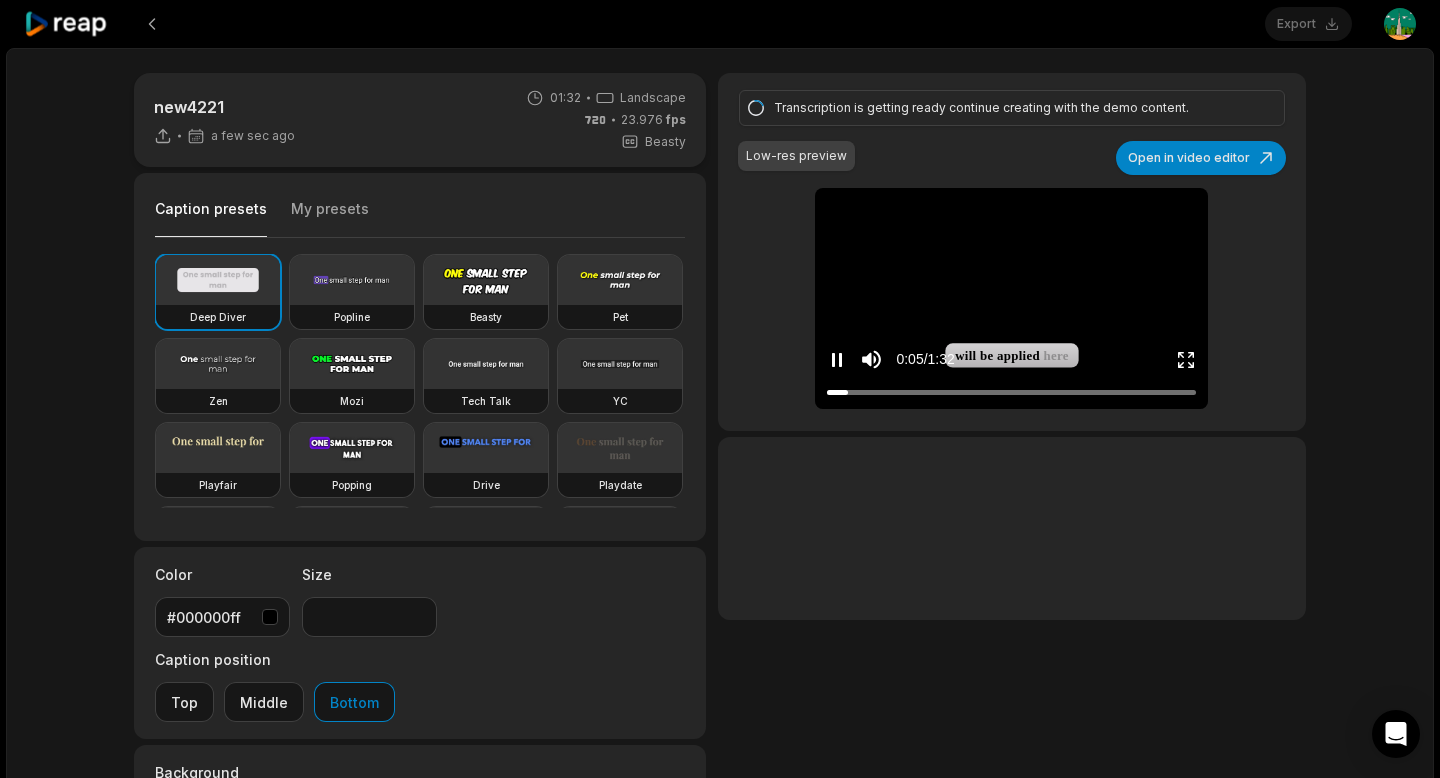click at bounding box center [1012, 211] 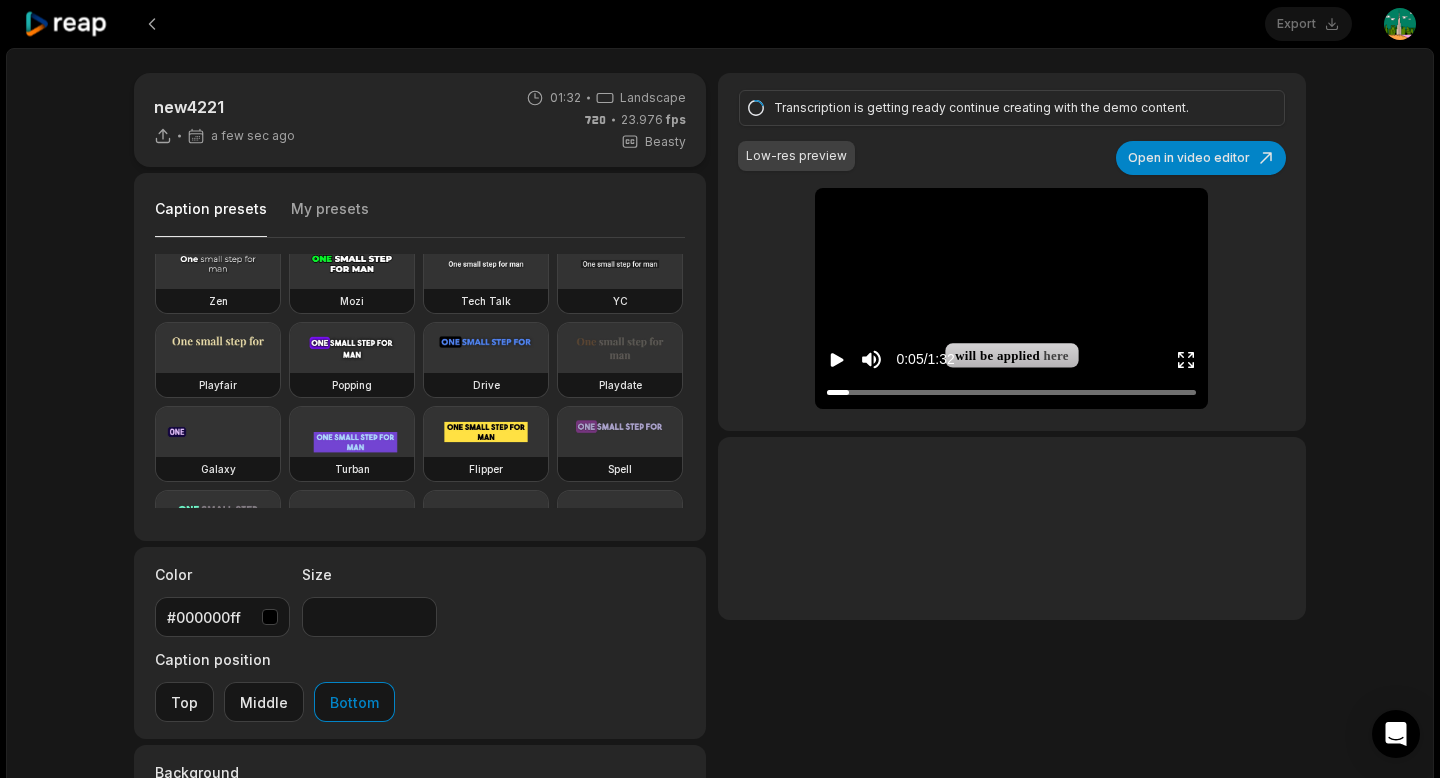 scroll, scrollTop: 158, scrollLeft: 0, axis: vertical 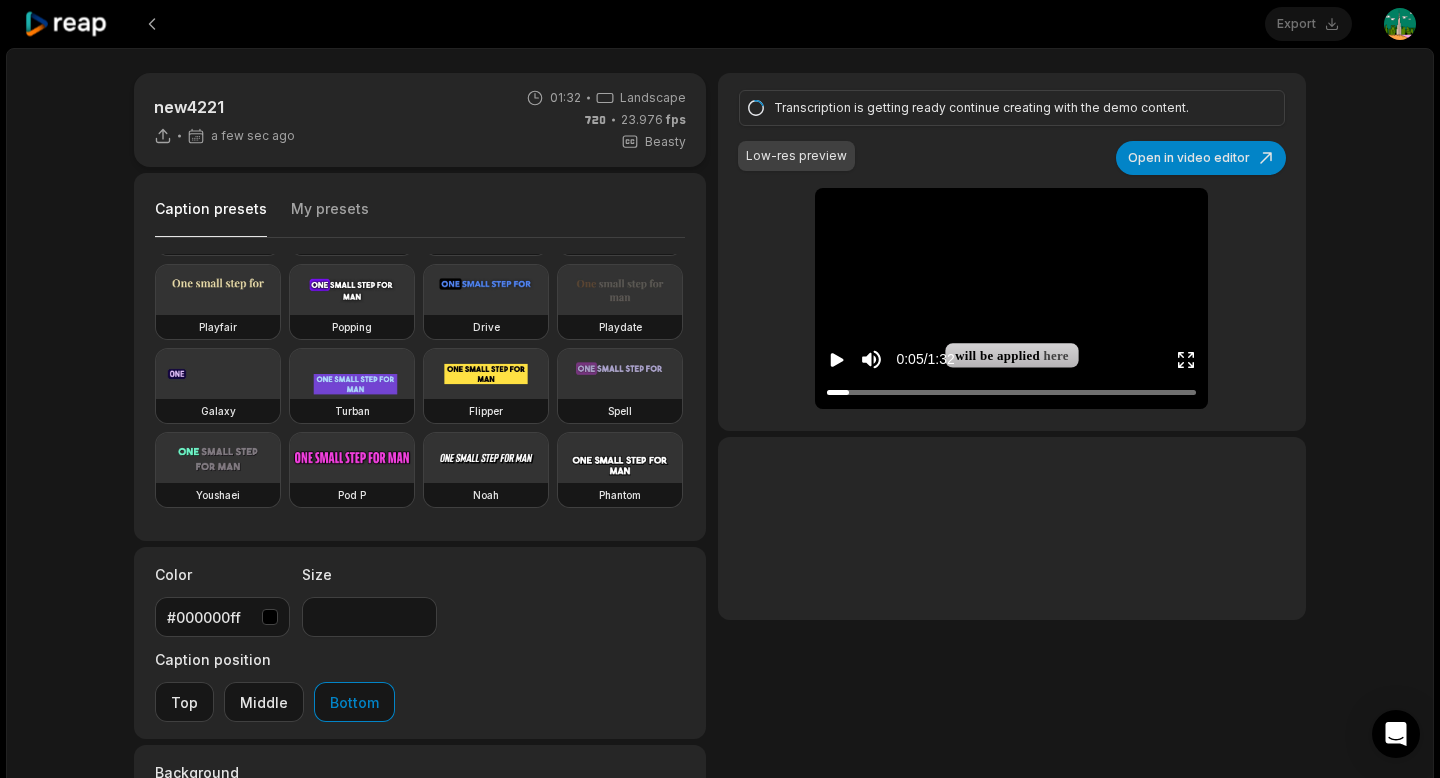 click on "Only MP4, MKV, WEBM, and MOV formats are supported" at bounding box center (720, 592) 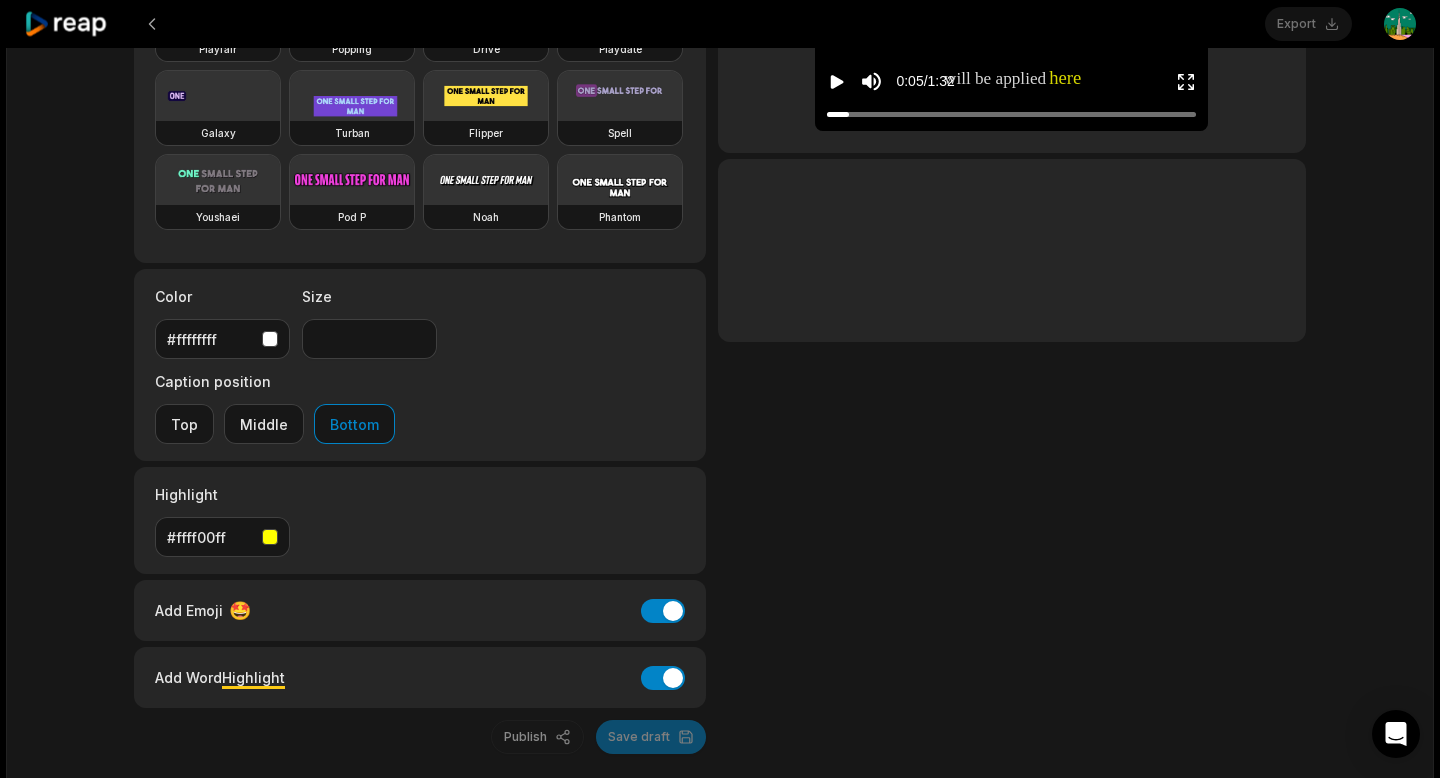 scroll, scrollTop: 0, scrollLeft: 0, axis: both 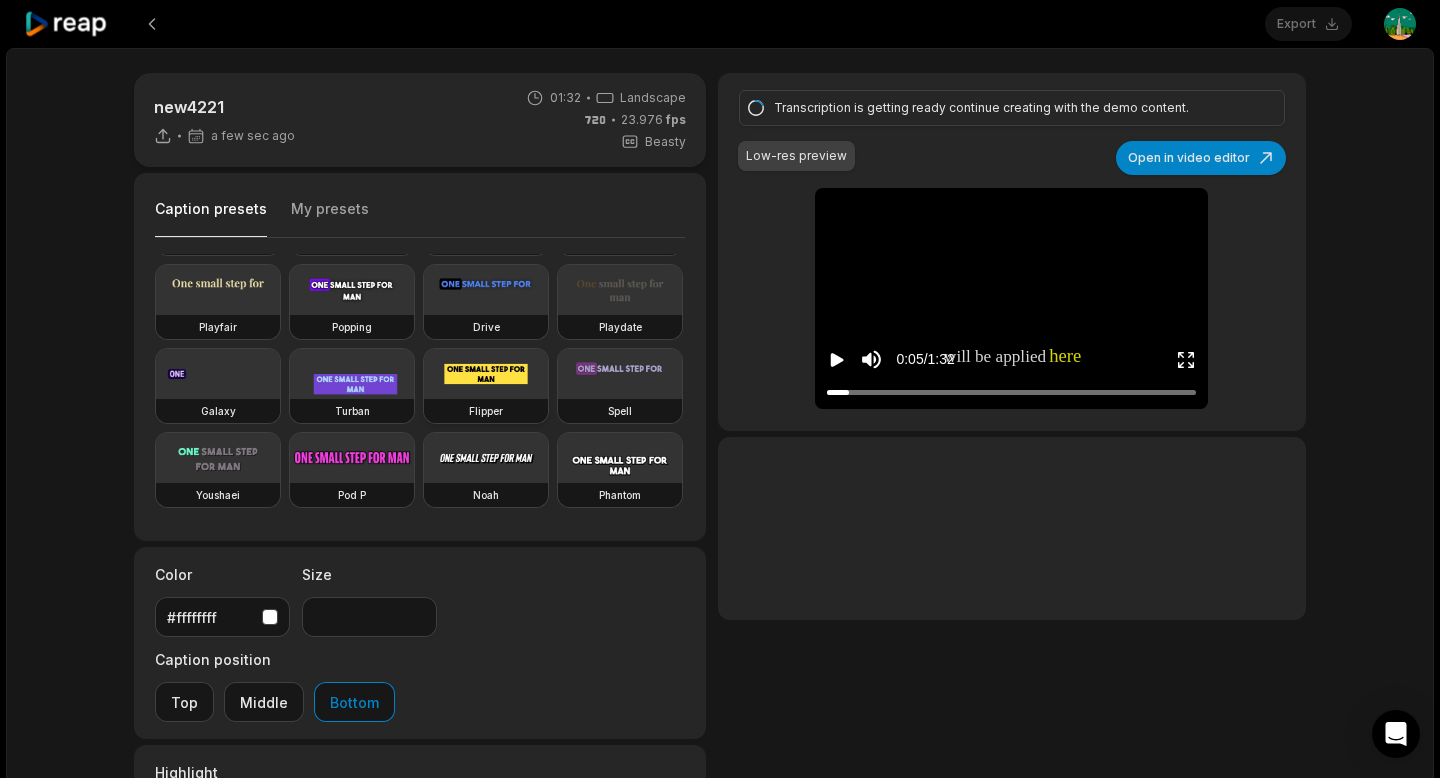 click at bounding box center (486, 374) 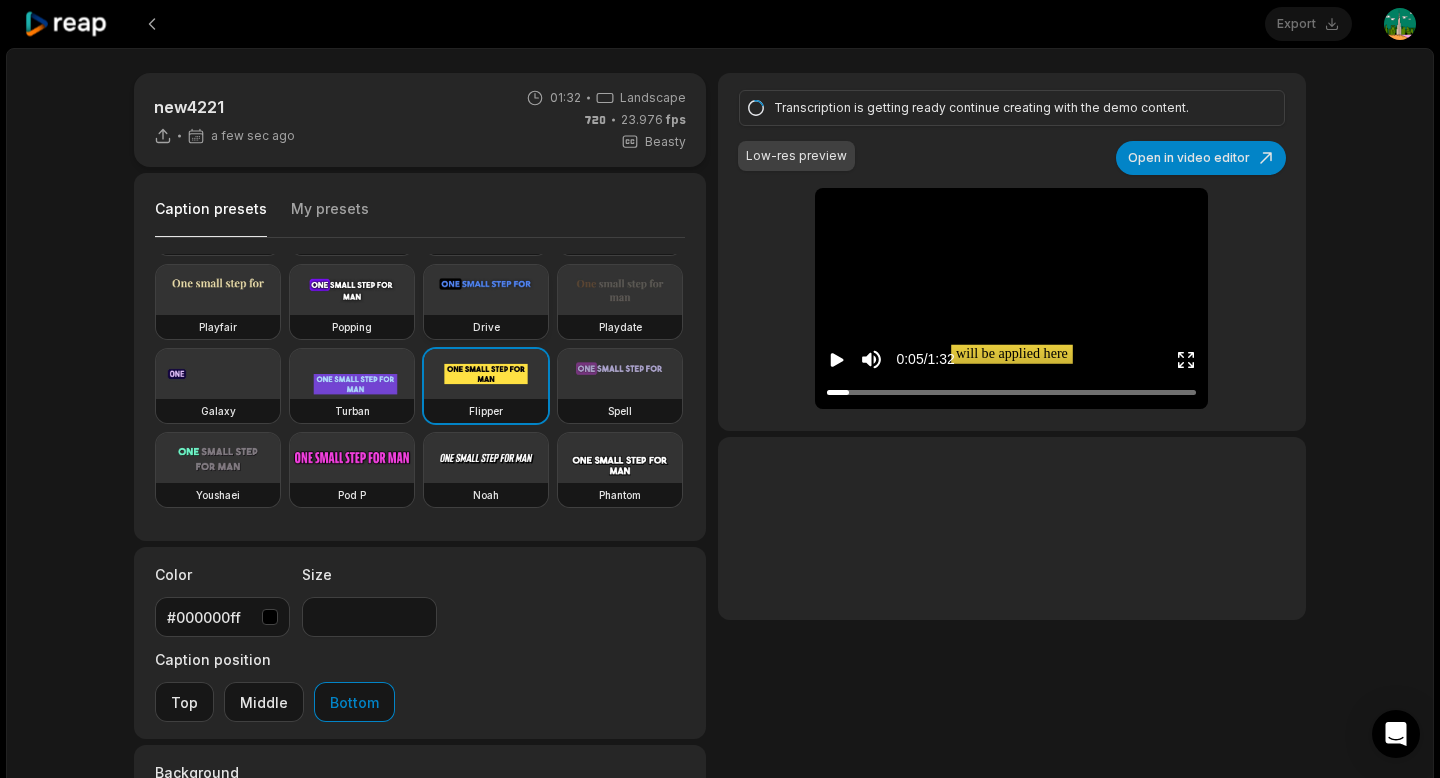 drag, startPoint x: 469, startPoint y: 311, endPoint x: 454, endPoint y: 309, distance: 15.132746 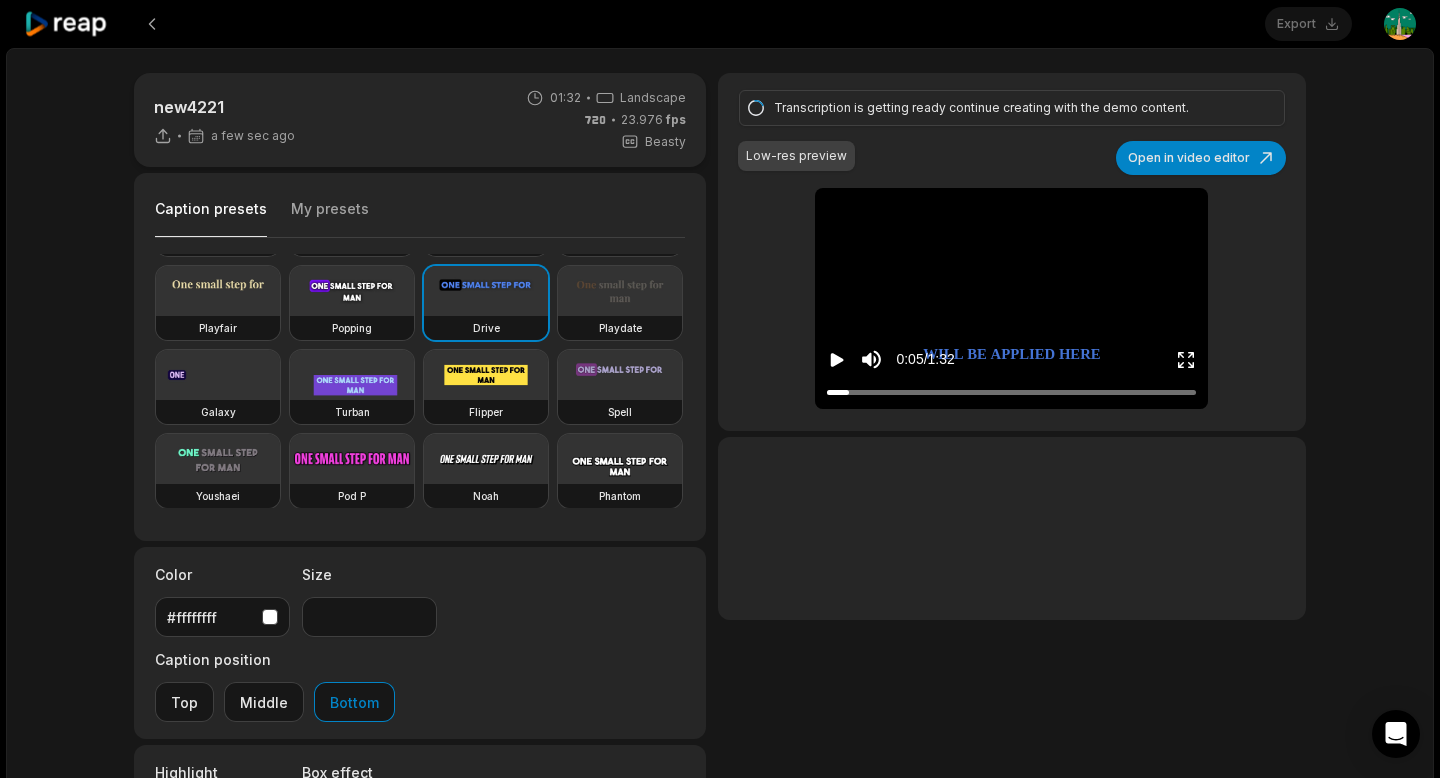 click on "Deep Diver Popline Beasty Pet Zen Mozi Tech Talk YC Playfair Popping Drive Playdate Galaxy Turban Flipper Spell Youshaei Pod P Noah Phantom" at bounding box center (420, 381) 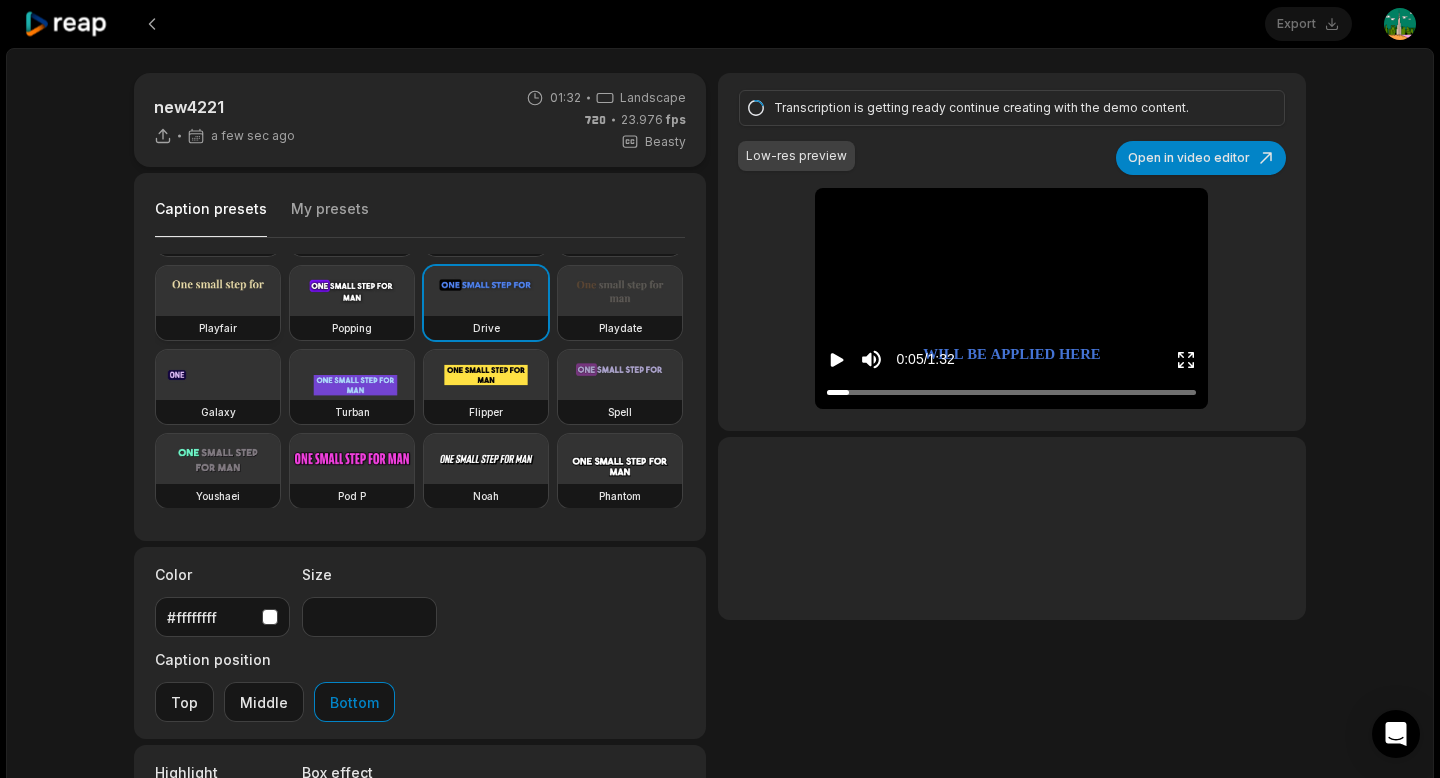 click at bounding box center (218, 291) 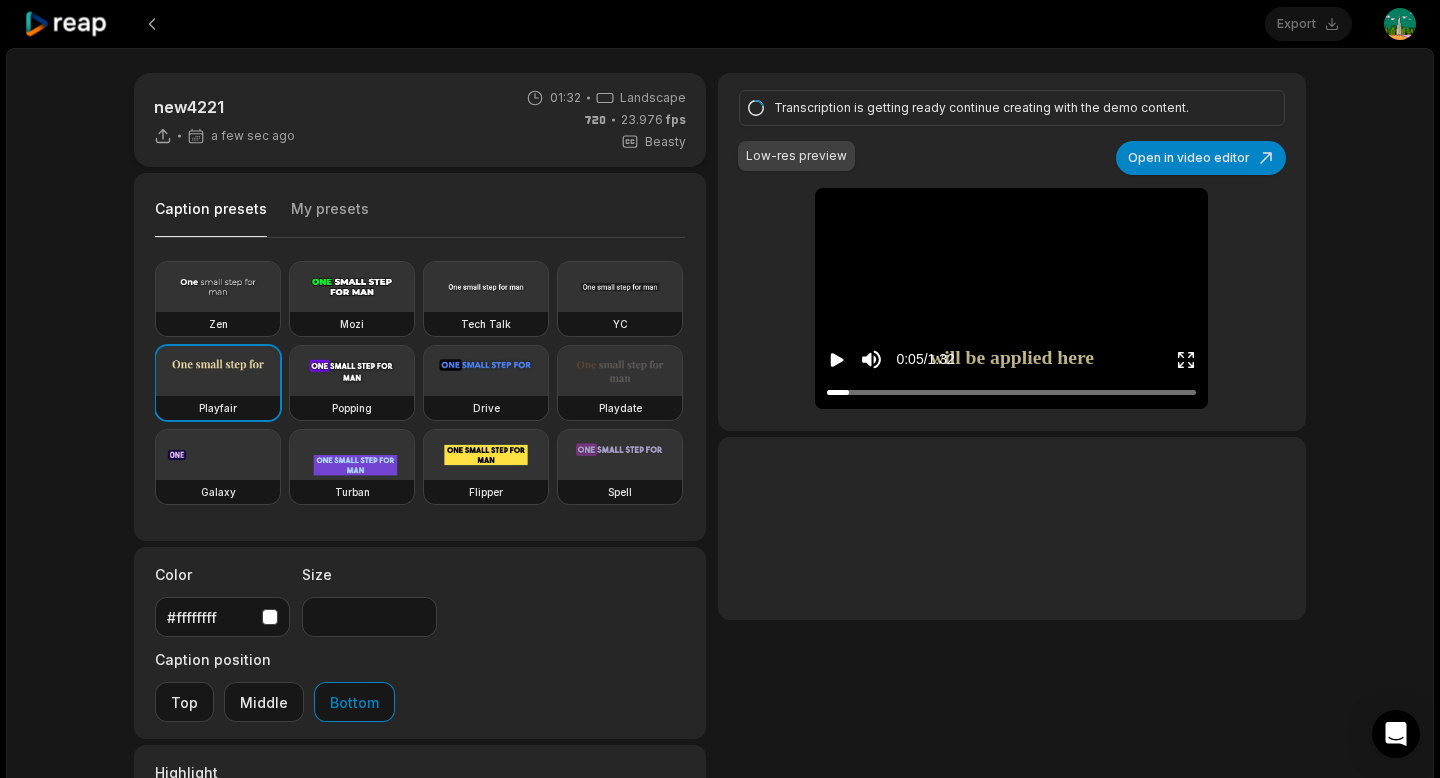 scroll, scrollTop: 0, scrollLeft: 0, axis: both 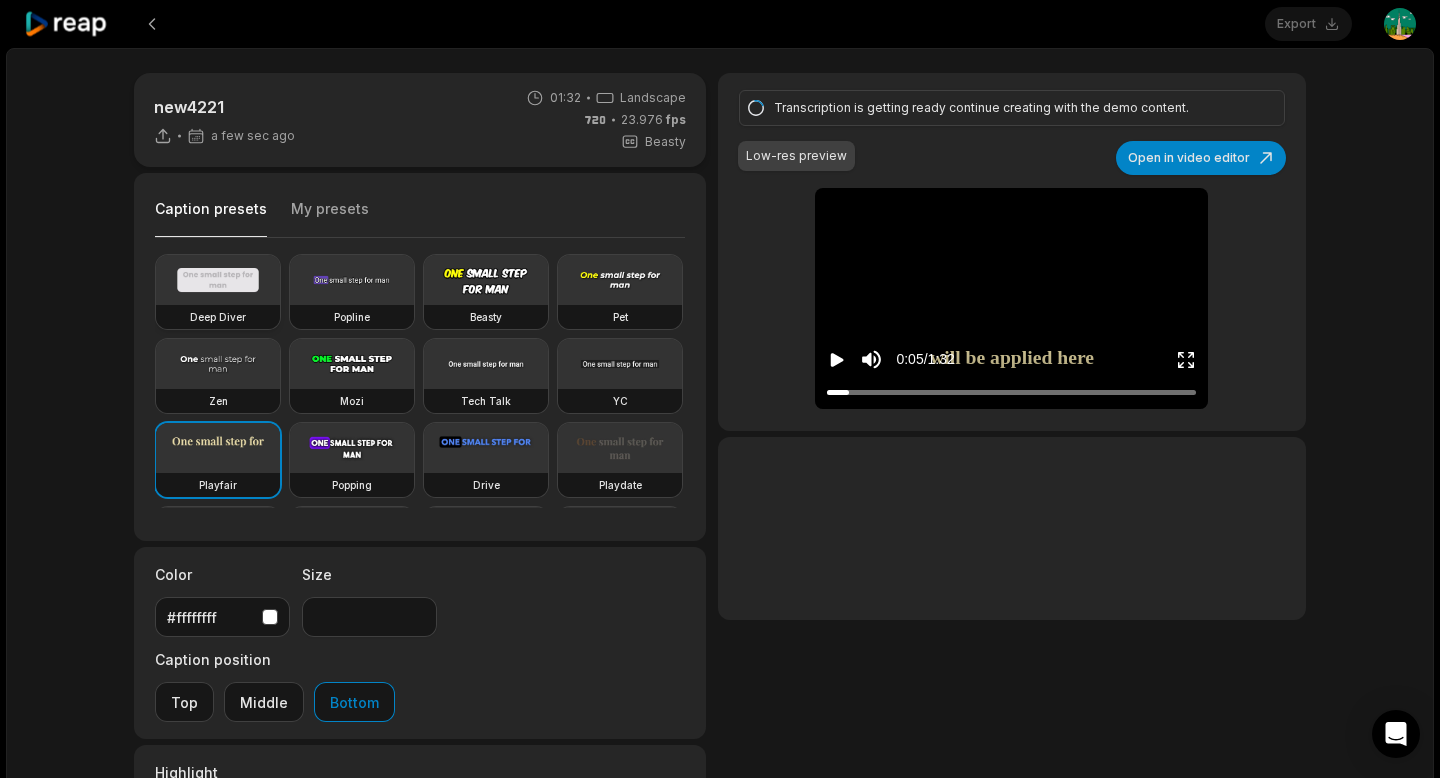 click at bounding box center (218, 280) 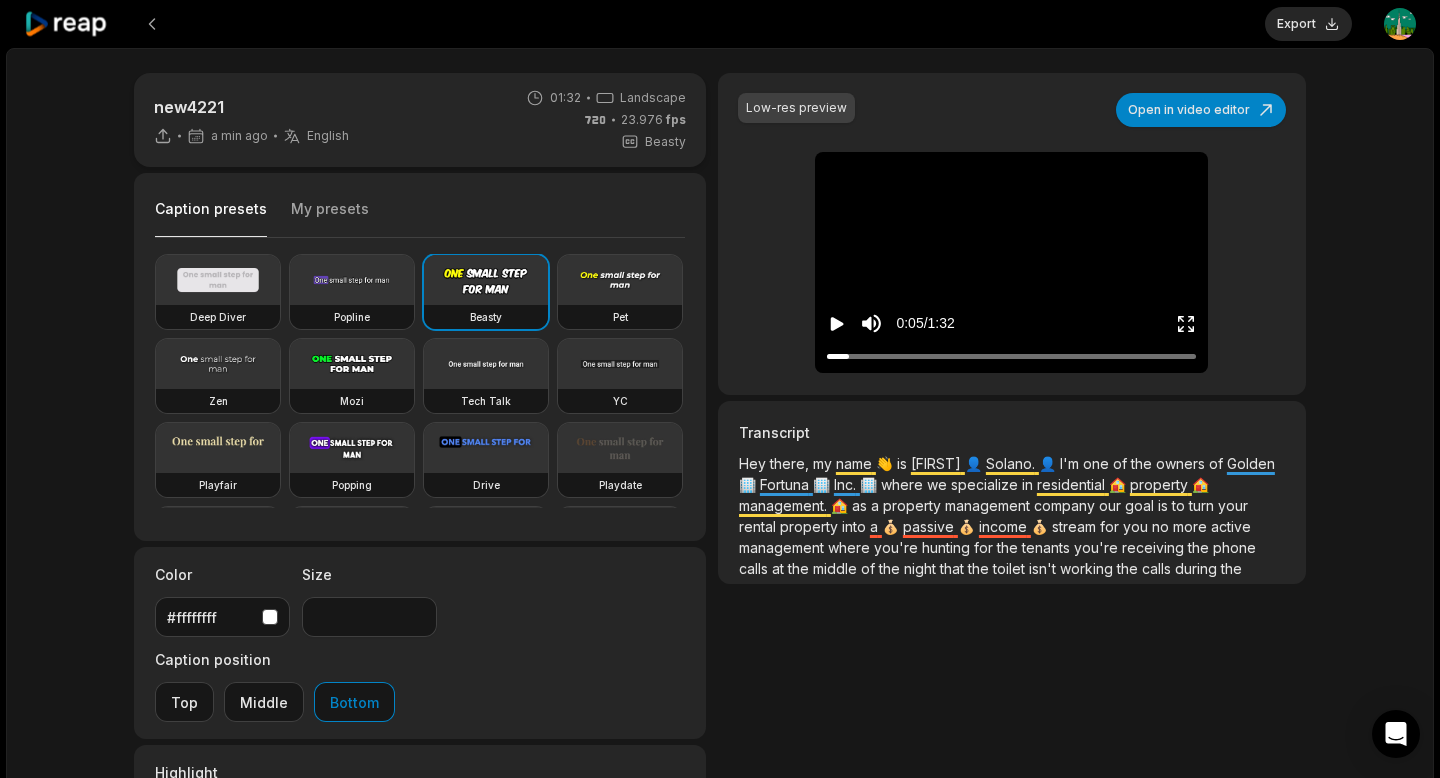 click at bounding box center (1012, 175) 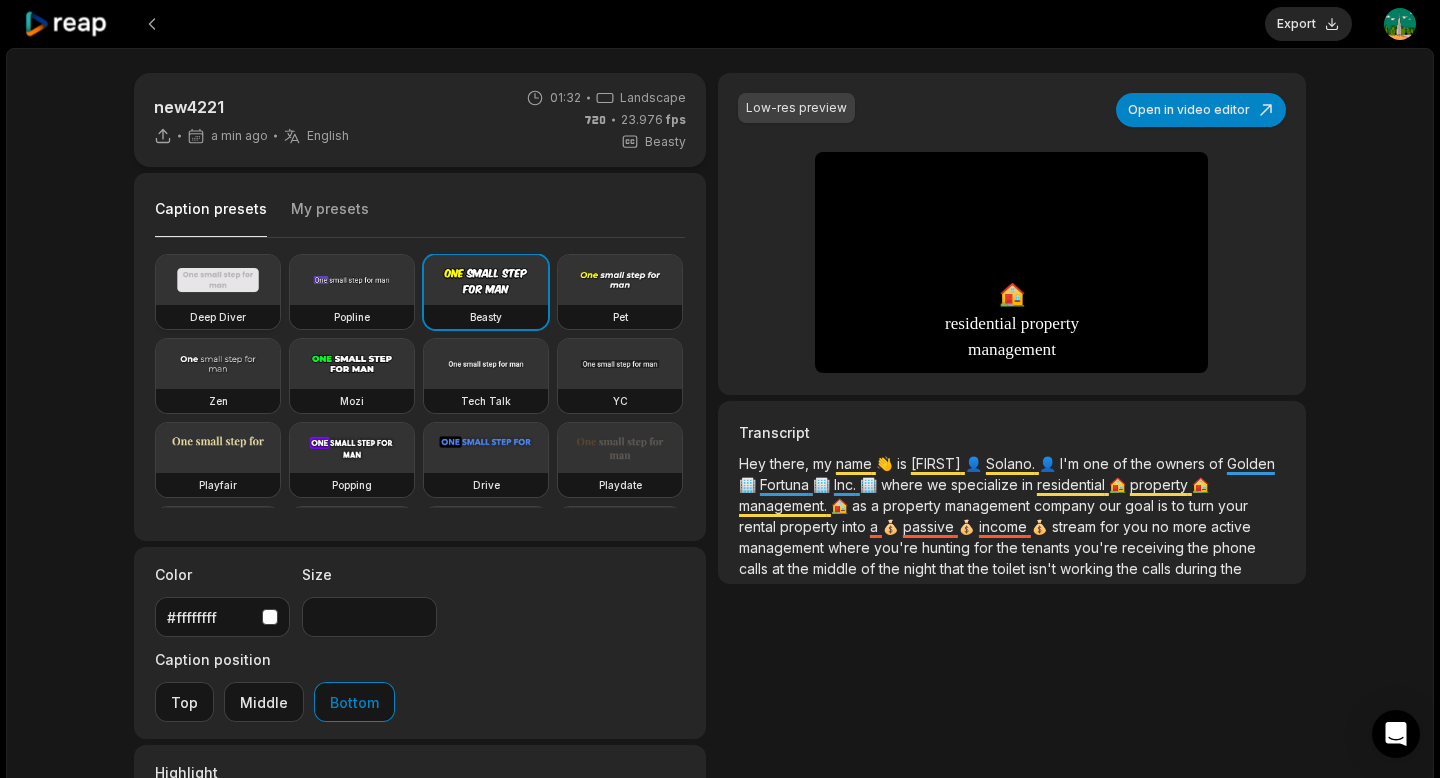 click at bounding box center [218, 280] 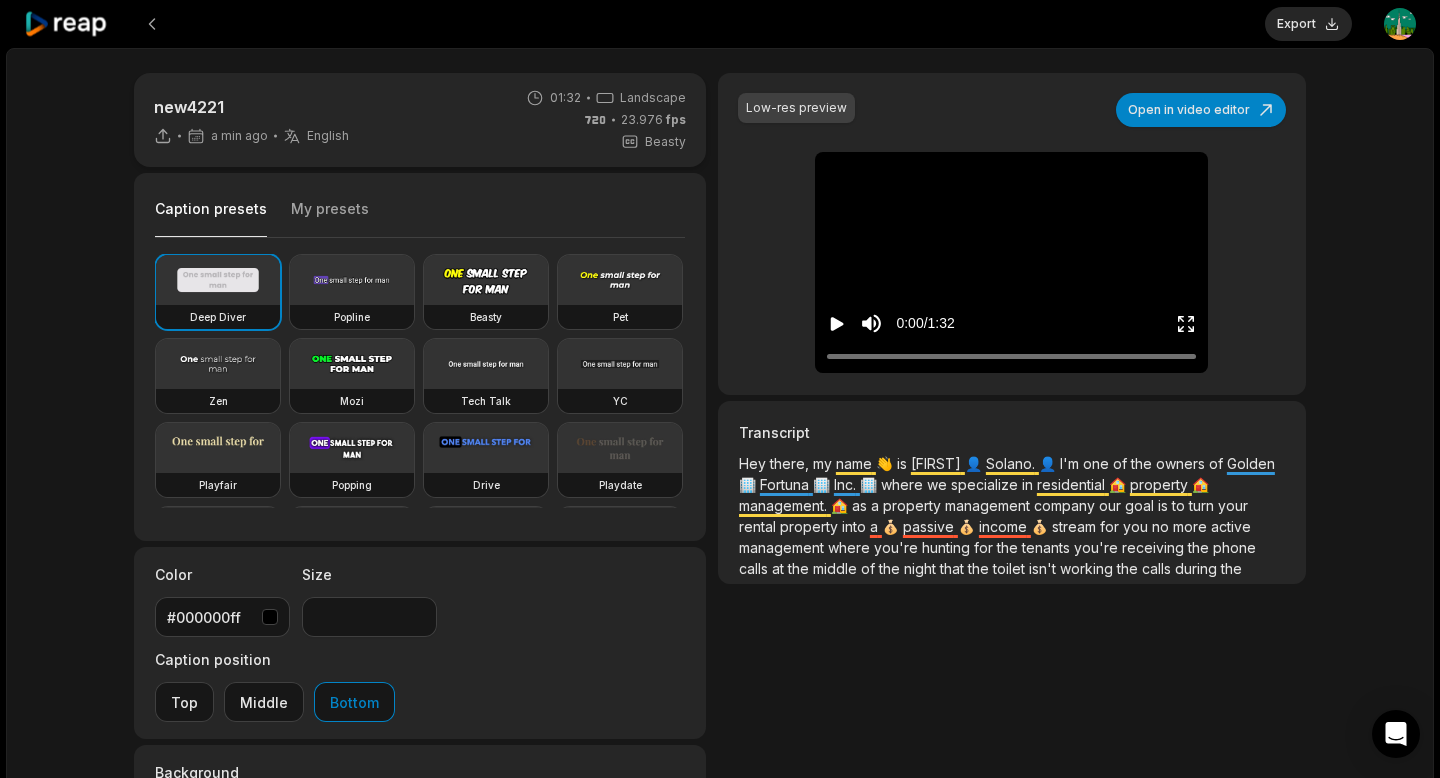 drag, startPoint x: 841, startPoint y: 360, endPoint x: 796, endPoint y: 360, distance: 45 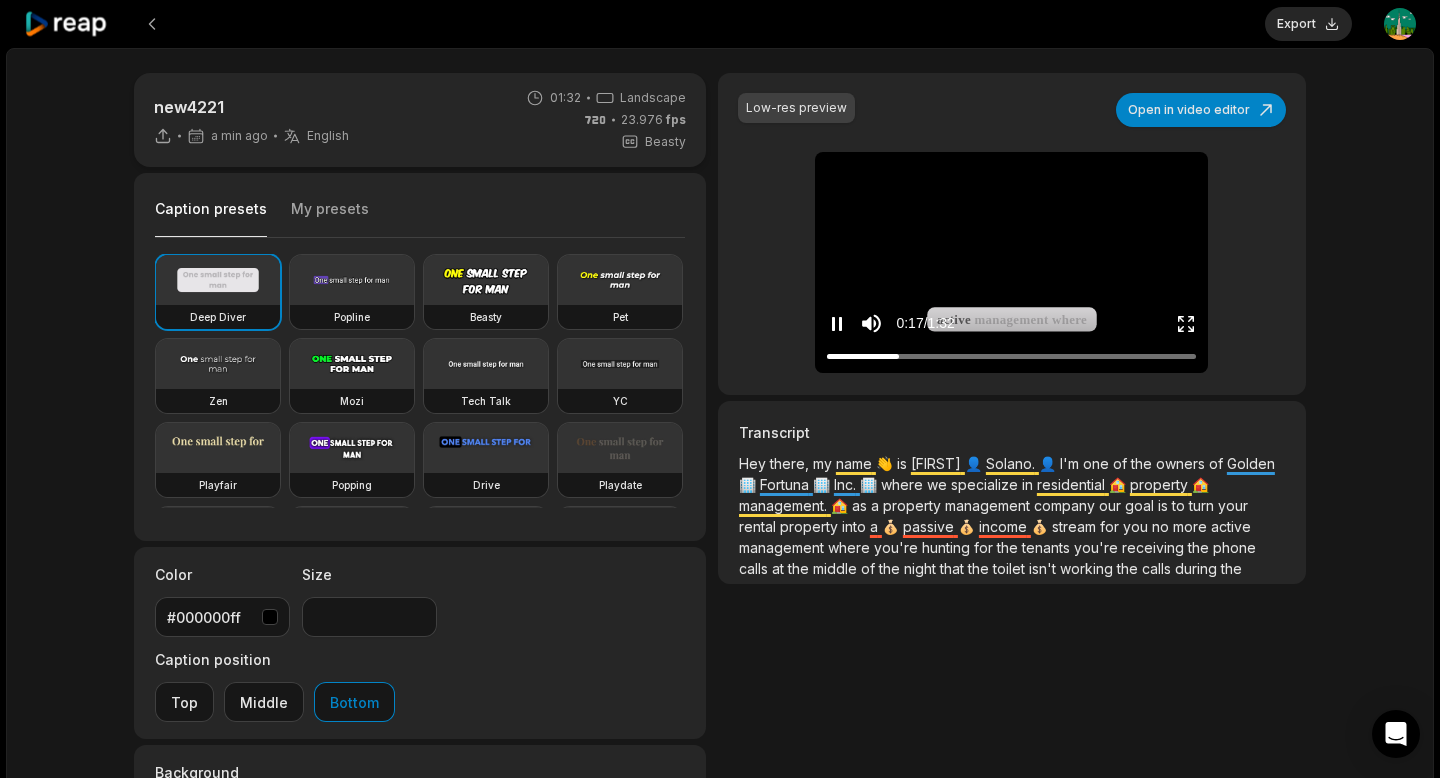 click at bounding box center (1012, 175) 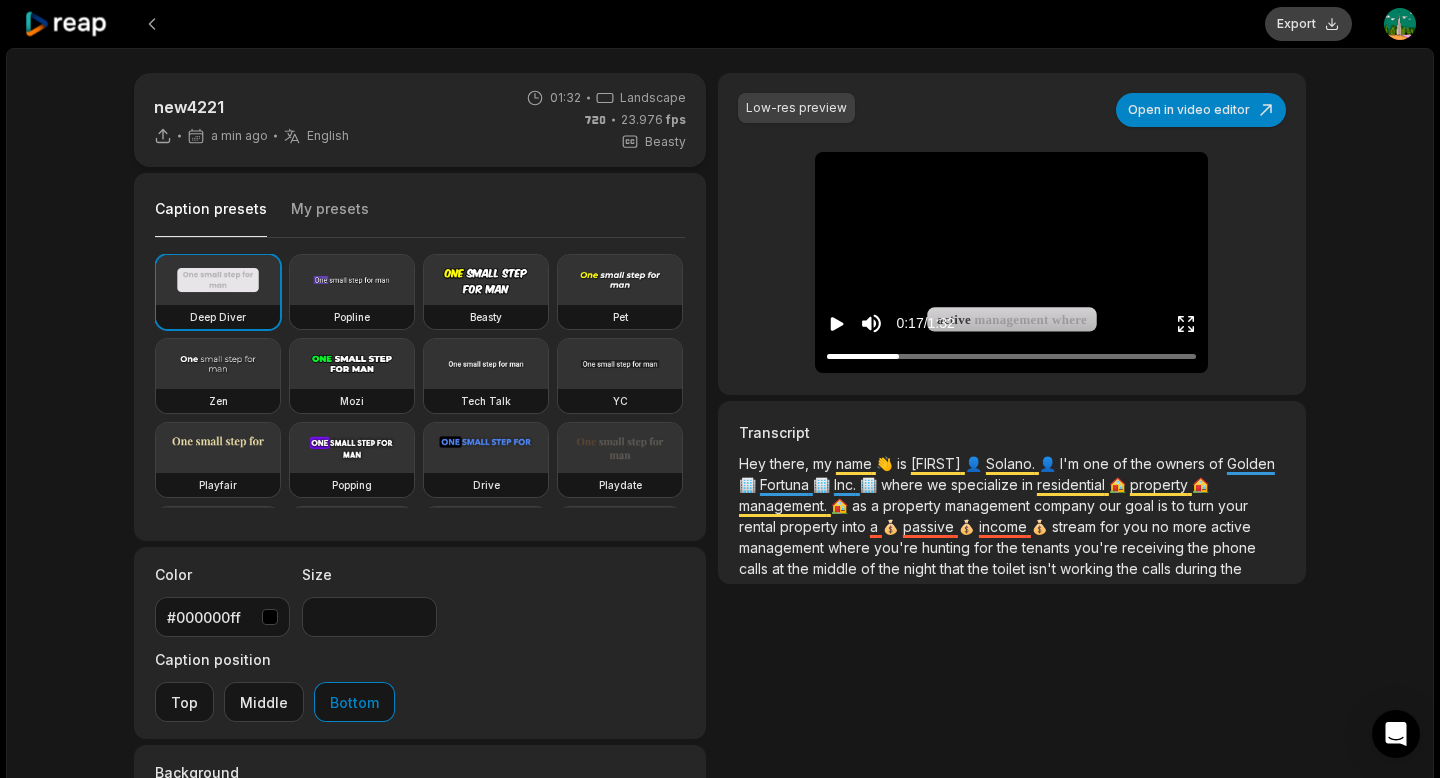 click on "Export" at bounding box center (1308, 24) 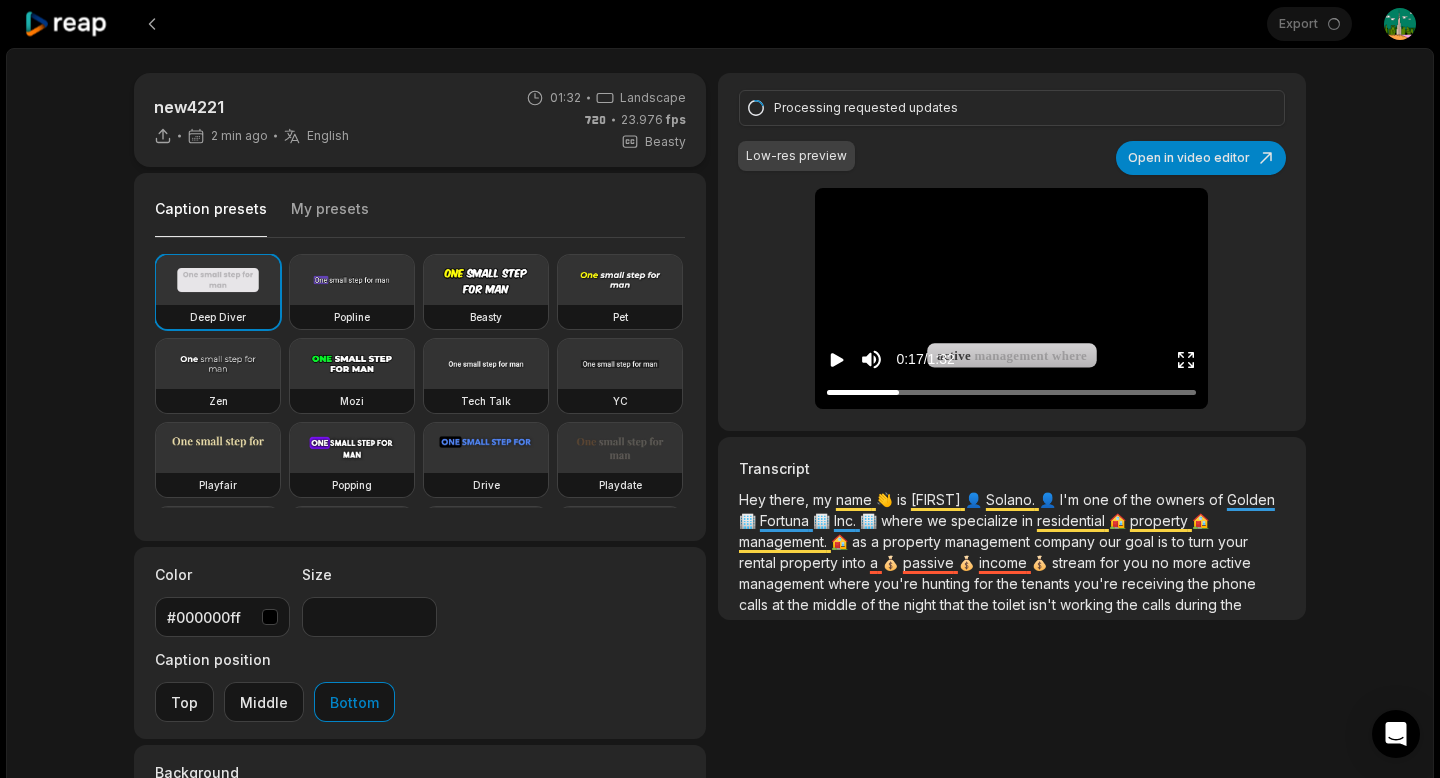 drag, startPoint x: 939, startPoint y: 695, endPoint x: 930, endPoint y: 690, distance: 10.29563 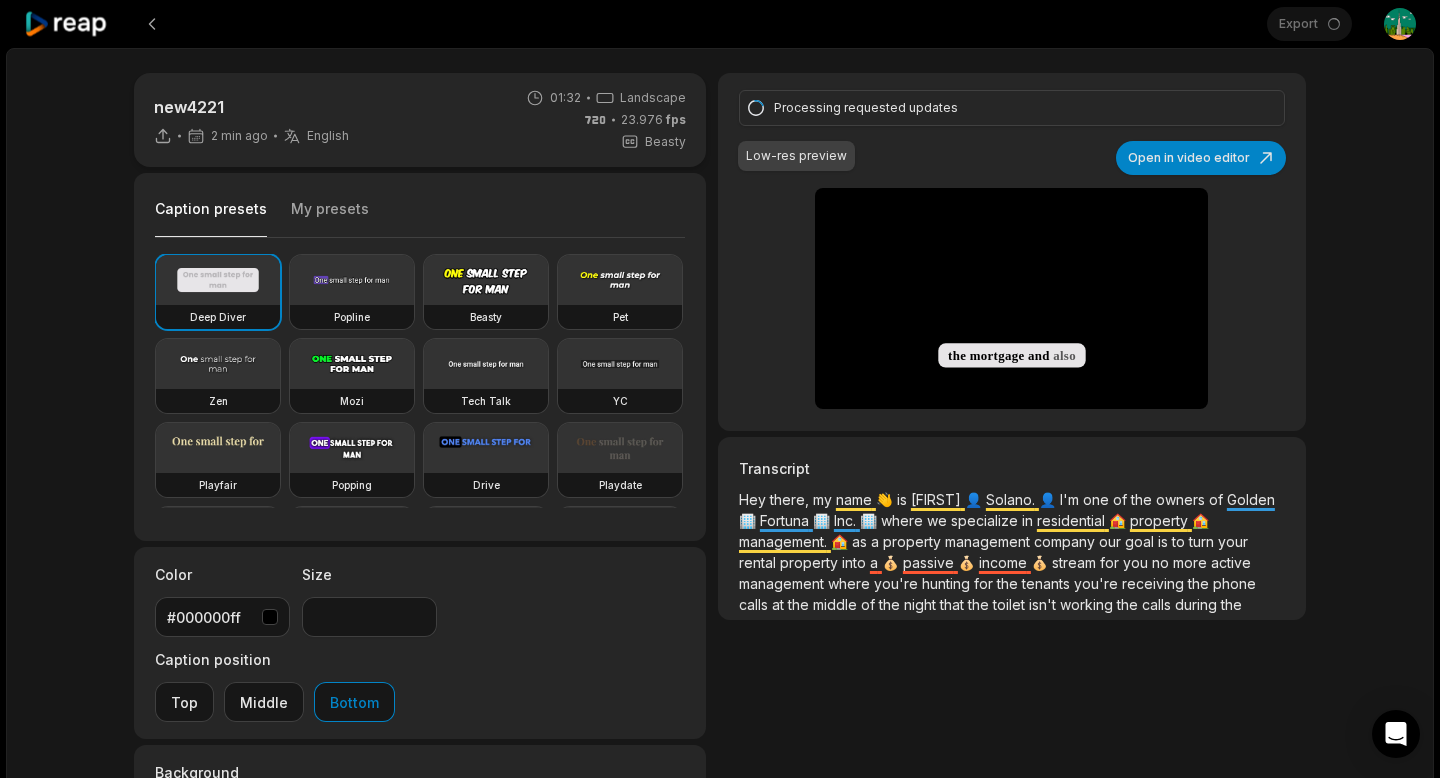 click on "Processing requested updates Low-res preview Open in video editor 👋 Hey   there,   my   name   is 👤 [FIRST]   [LAST] I'm   one   of   the   owners 🏢 of   Golden   Fortuna   Inc where   we   specialize   in 🏠 residential   property   management as   a   property   management company   our   goal   is   to turn   your   rental   property 💰 into   a   passive   income stream   for   you   no   more active   management   where you're   hunting   for   the tenants   you're   receiving the   phone   calls   at   the middle   of   the   night   that the   toilet   isn't   working the   calls   during the   working   hours   when the   light   bulbs   won't come   on   that's 🚫 a   thing   in   the   past   now with   us   we   really   focus on   making   sure   that   your property   is   doing   Two things   generating   new income Someone   has   to   pay   for the   mortgage   and   also being   maintained We" at bounding box center (1012, 252) 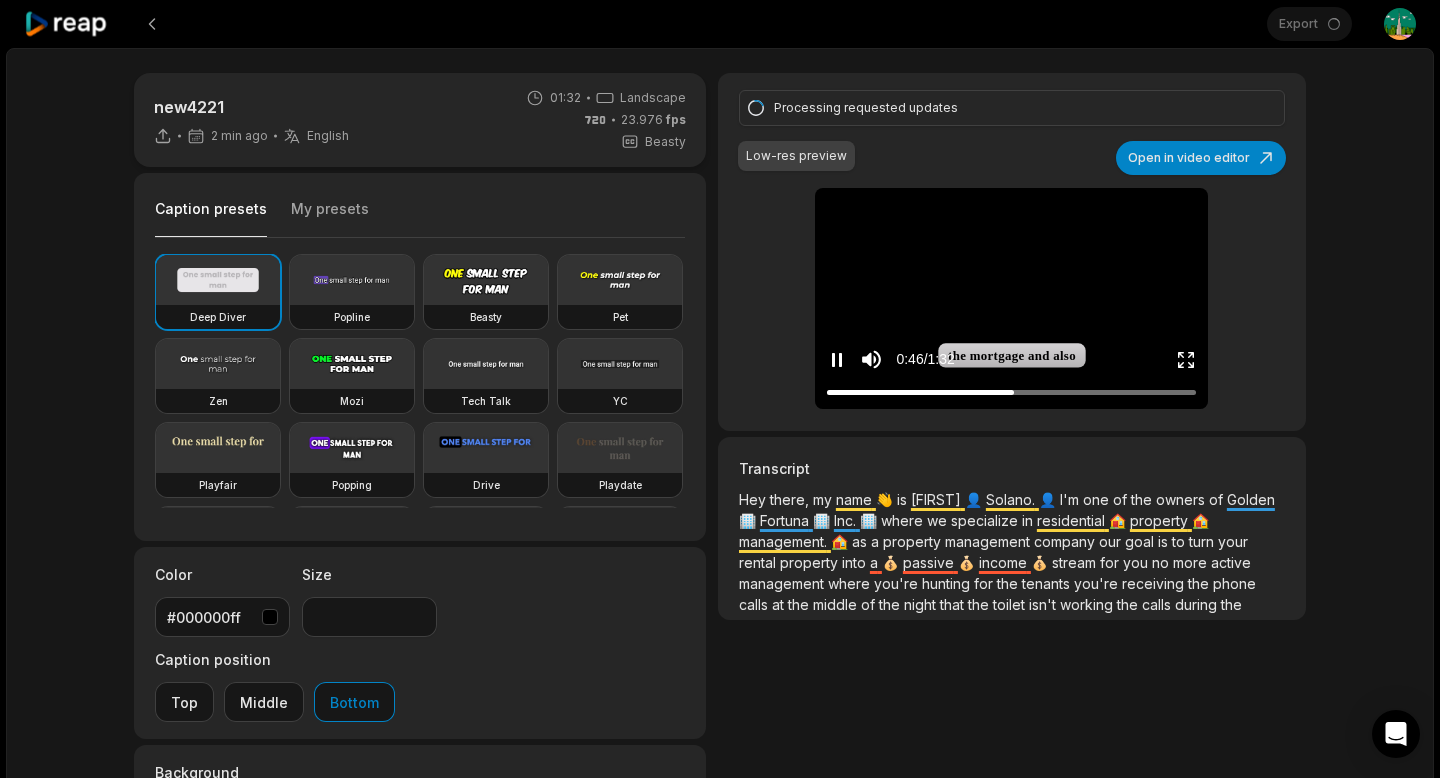 click at bounding box center (1012, 211) 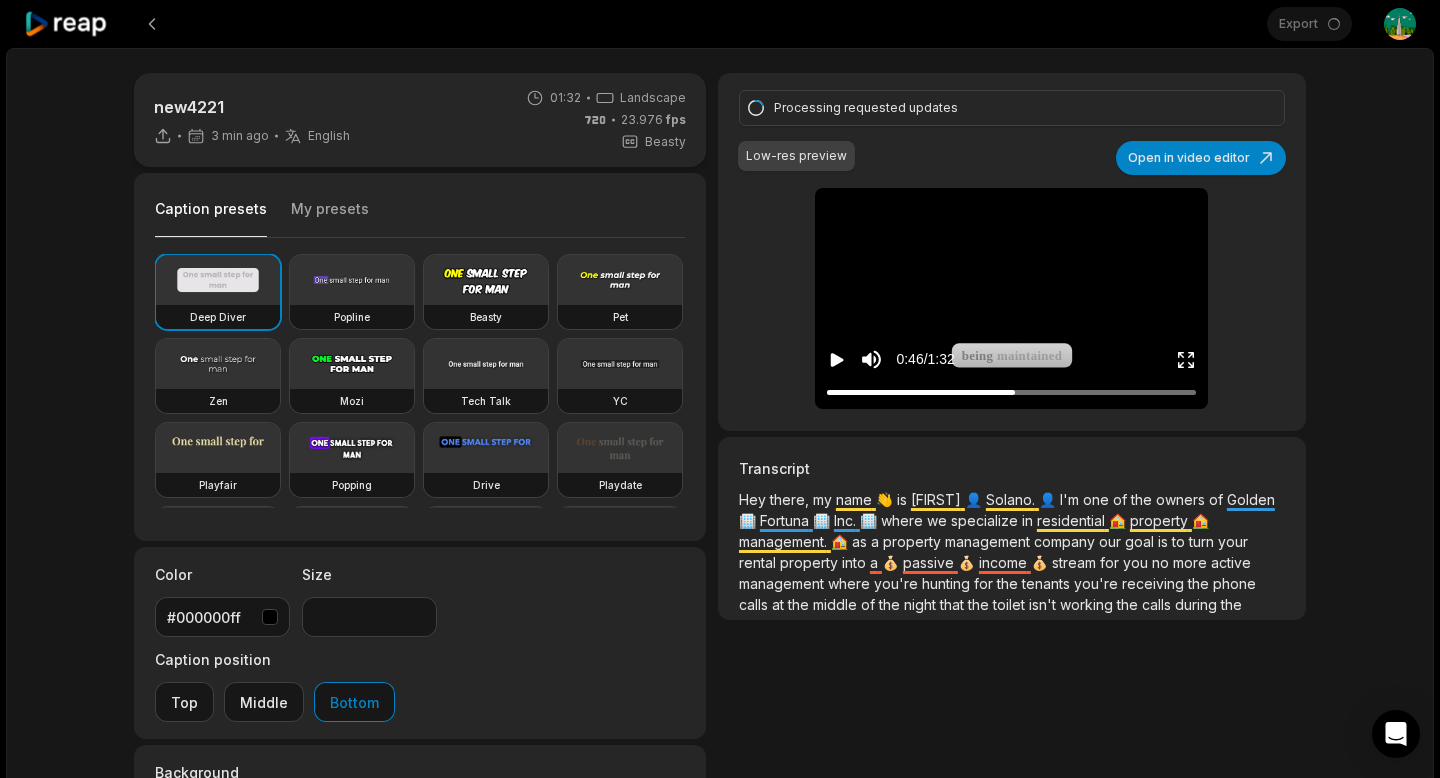 click at bounding box center [1012, 211] 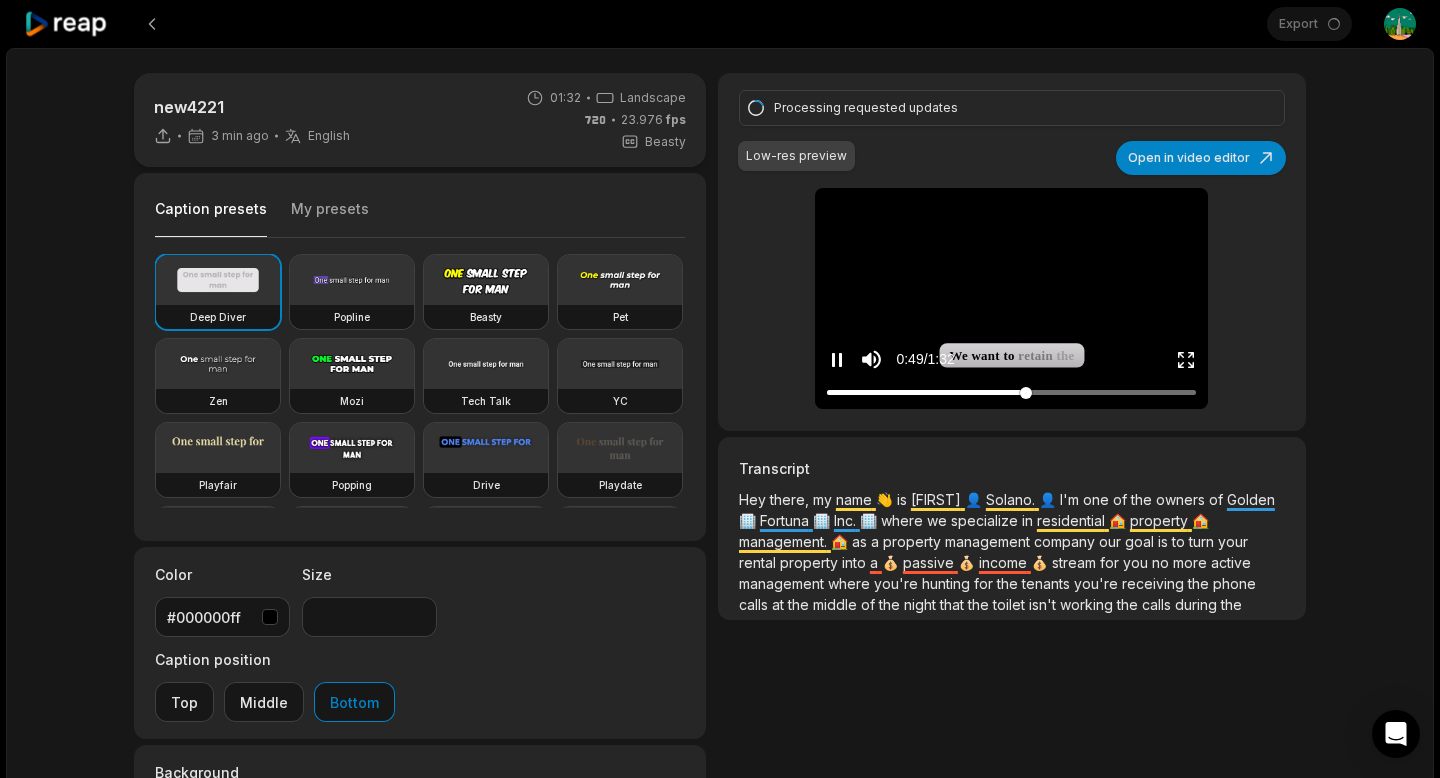 click at bounding box center (1011, 392) 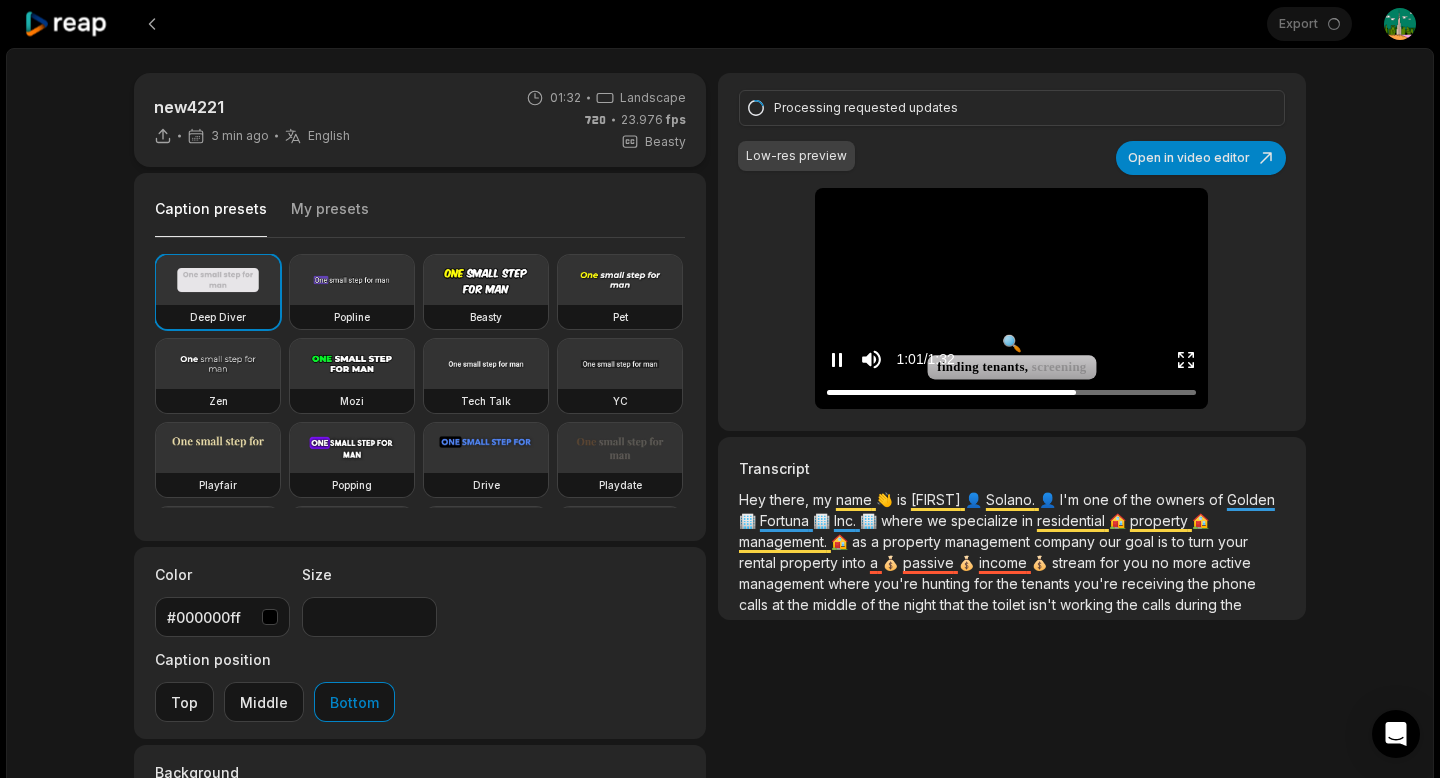 click at bounding box center (1012, 211) 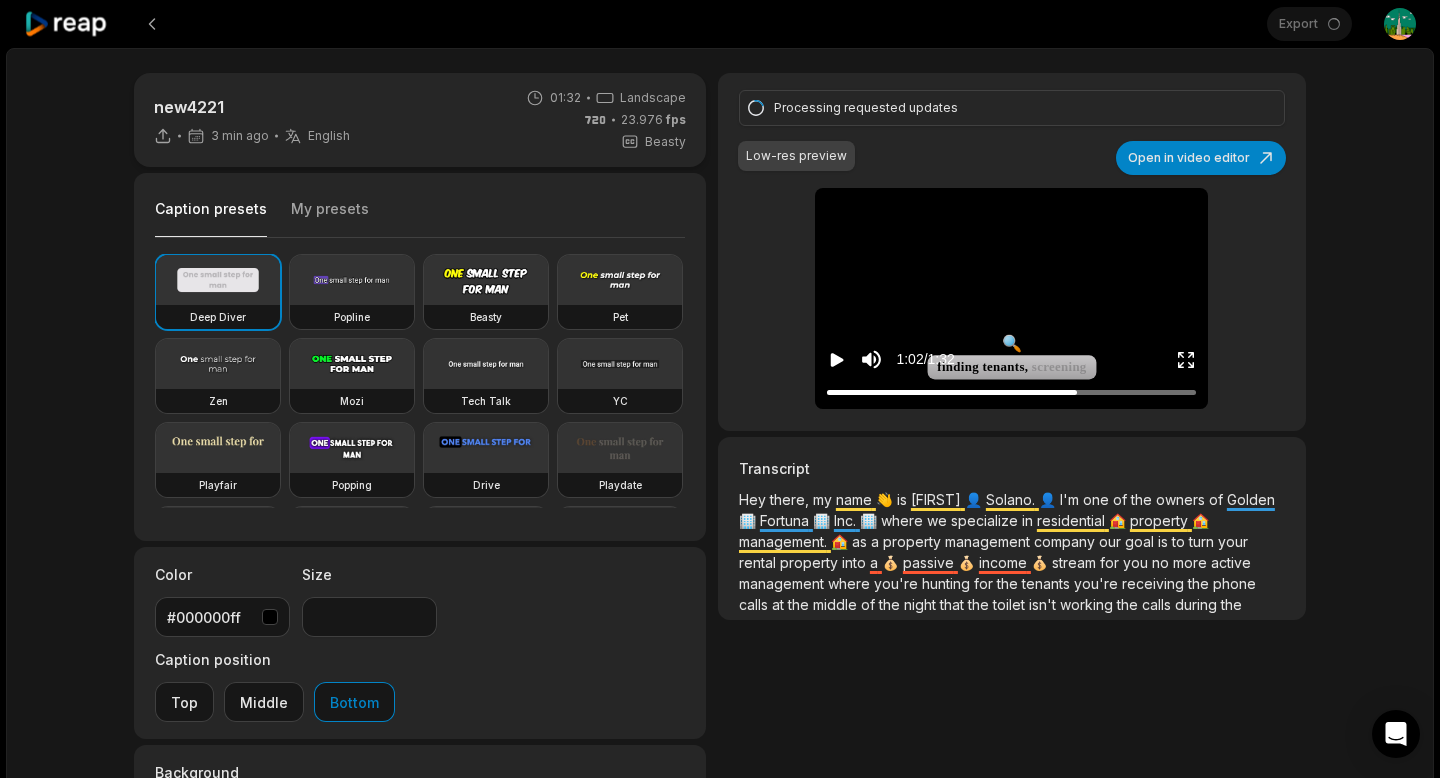 click at bounding box center (1012, 211) 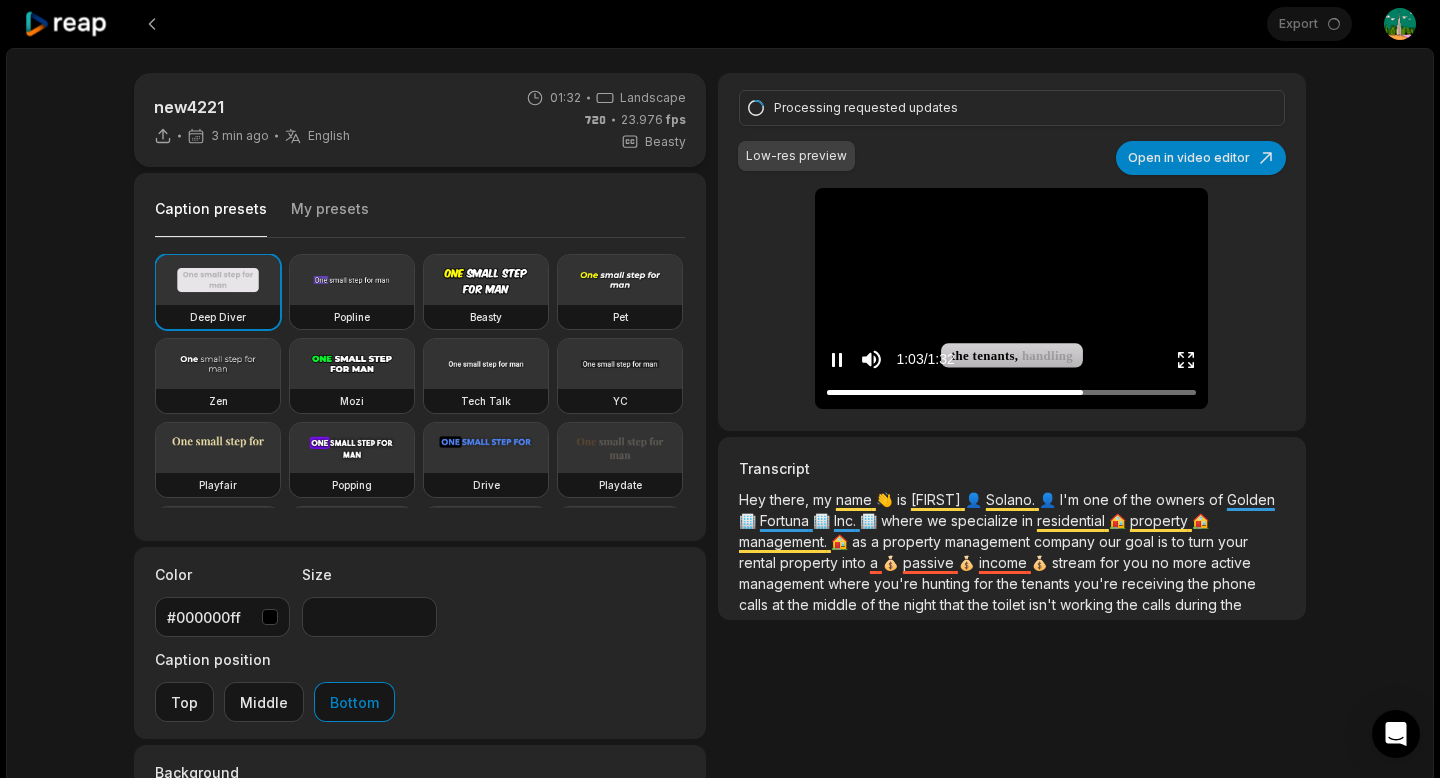 click at bounding box center [1012, 211] 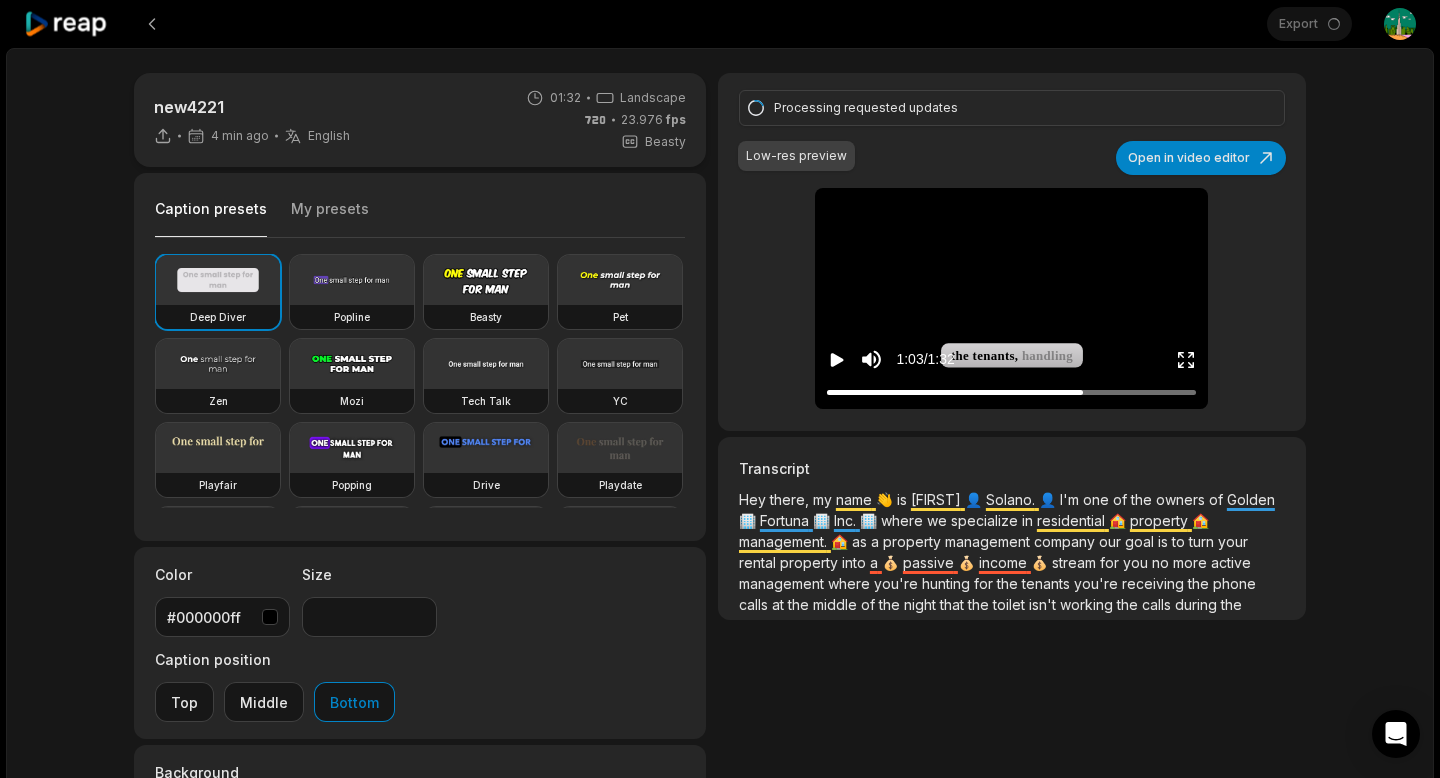 click at bounding box center [1012, 211] 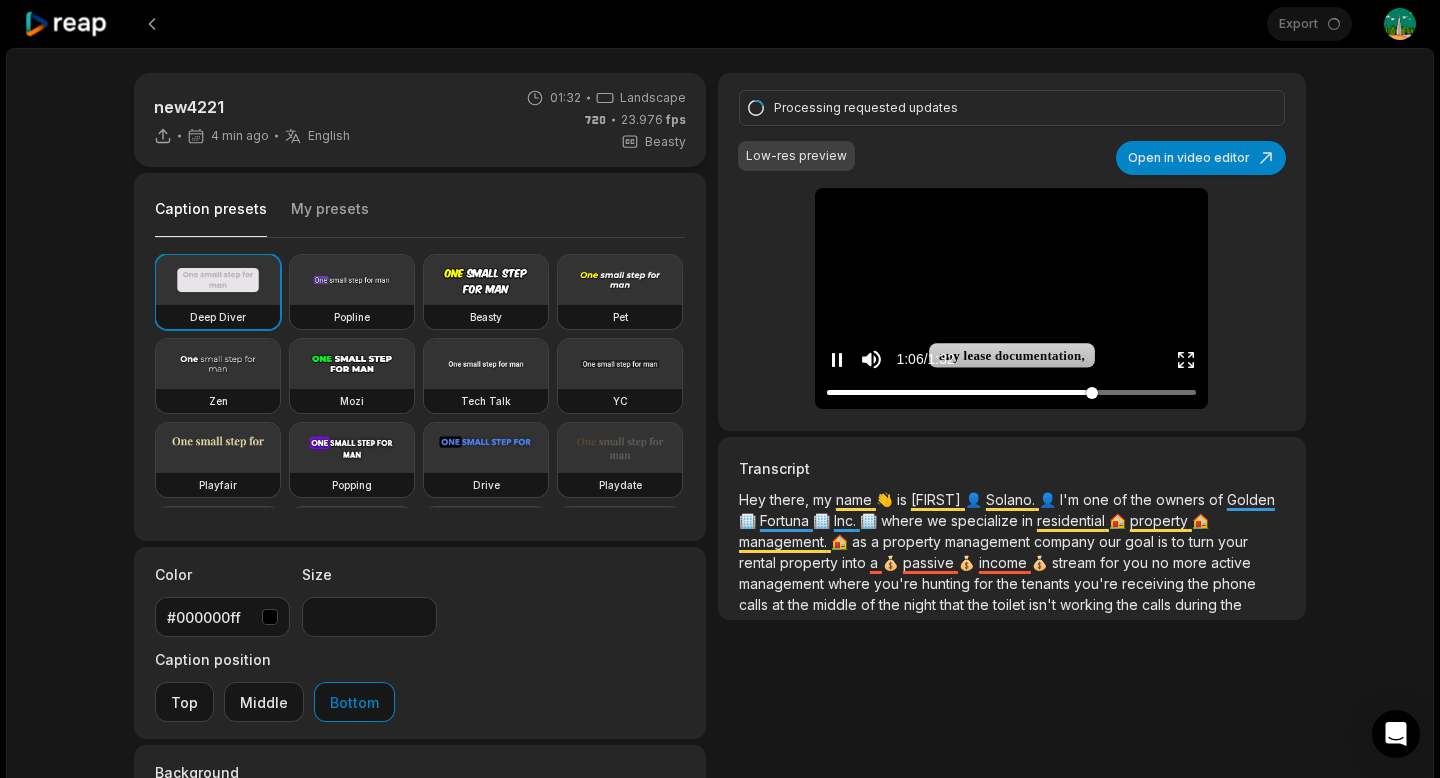 click at bounding box center (1011, 392) 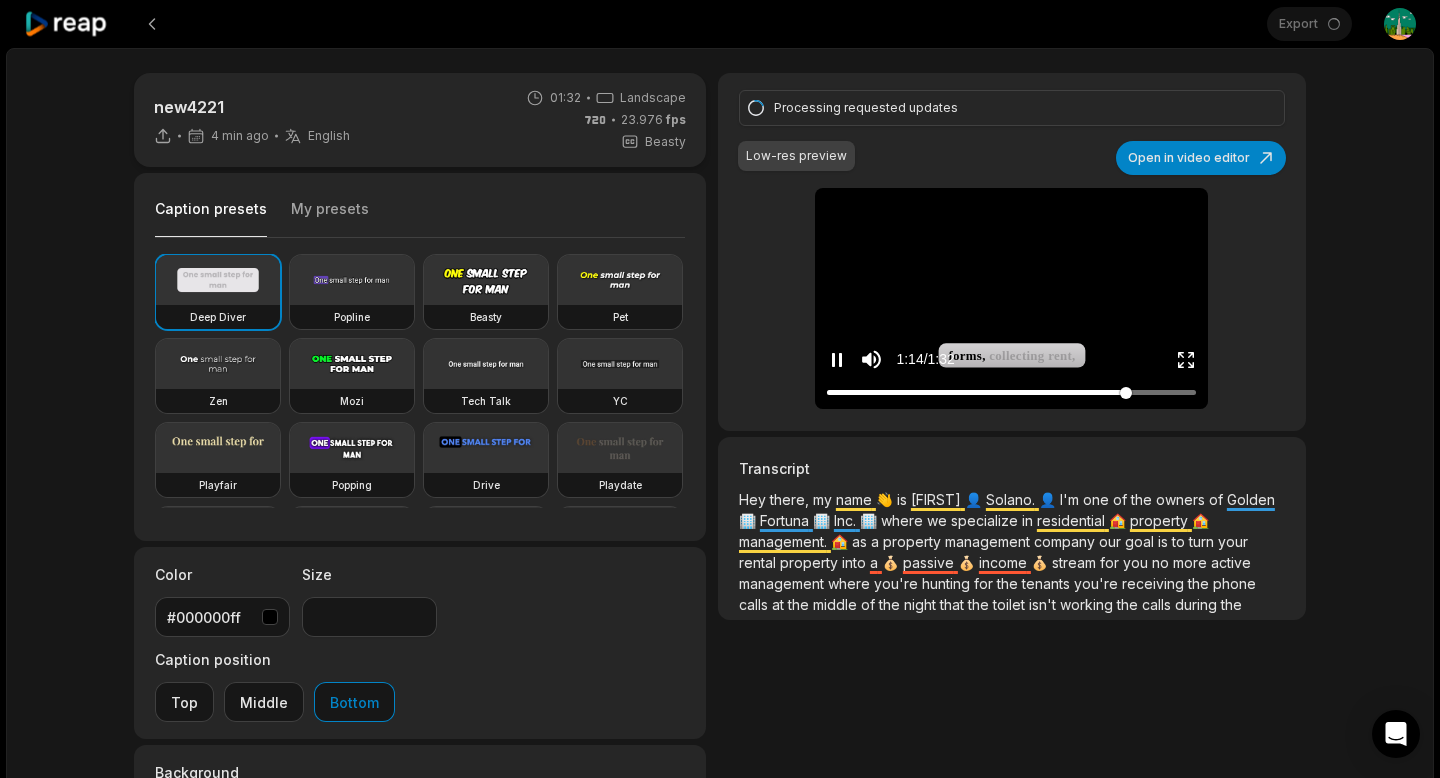 click at bounding box center (1011, 392) 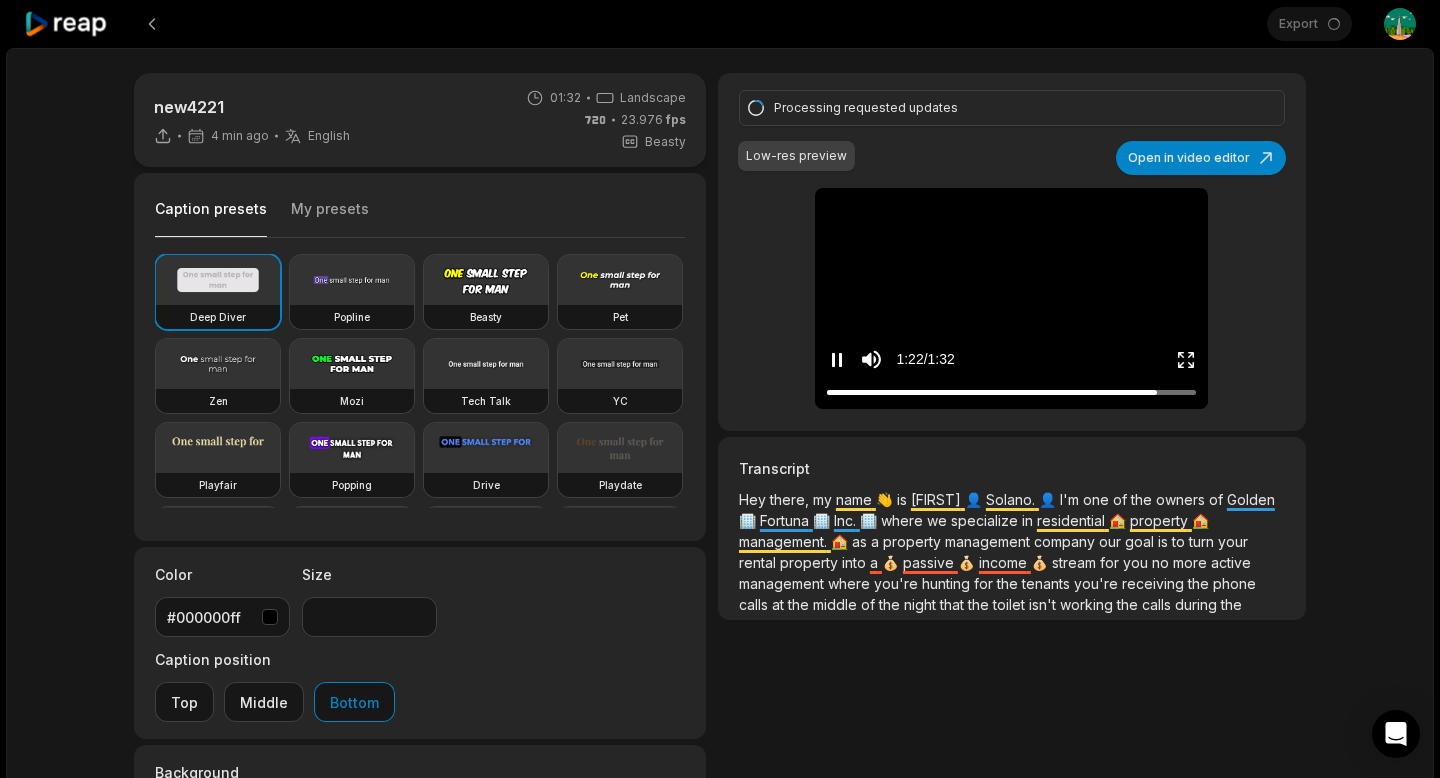 click on "1:22  /  1:32" at bounding box center [1011, 355] 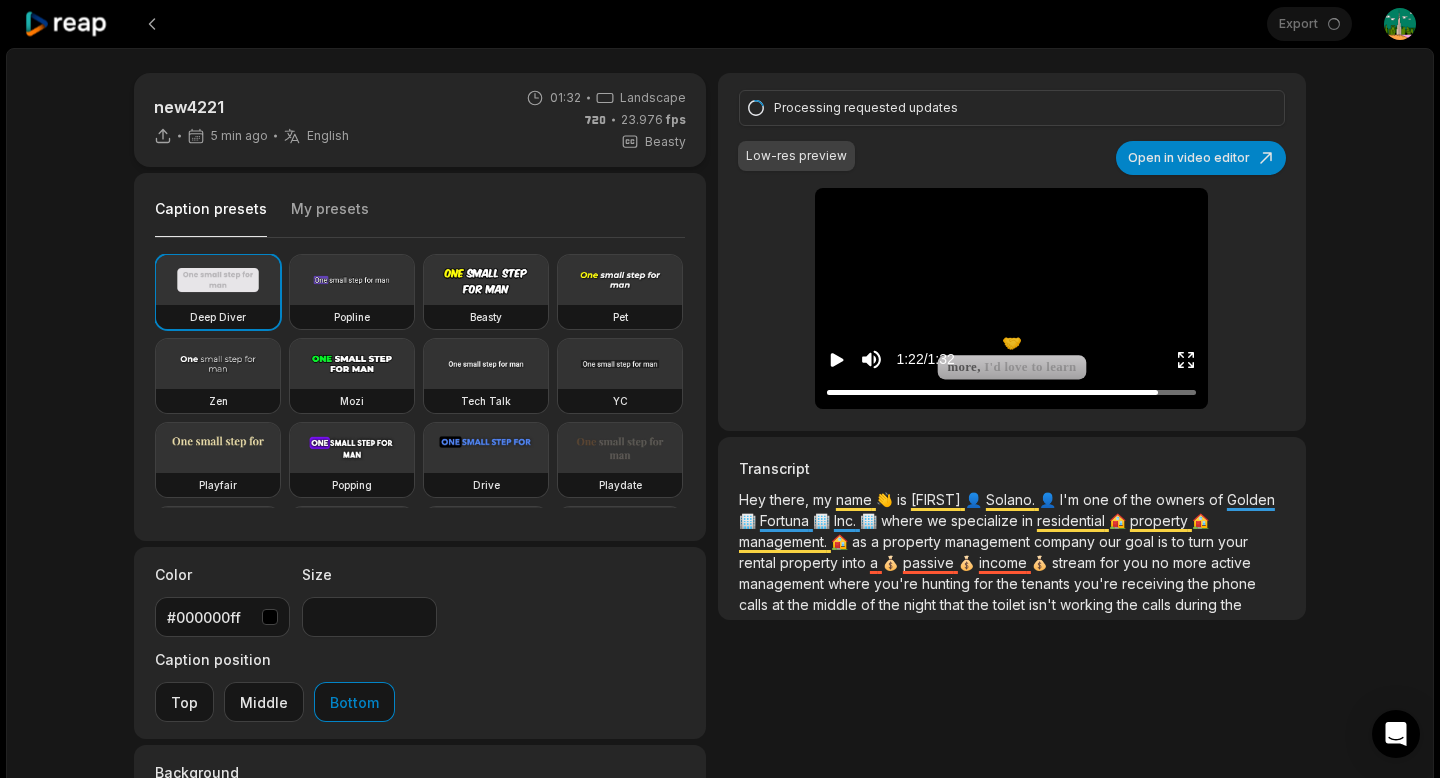 type 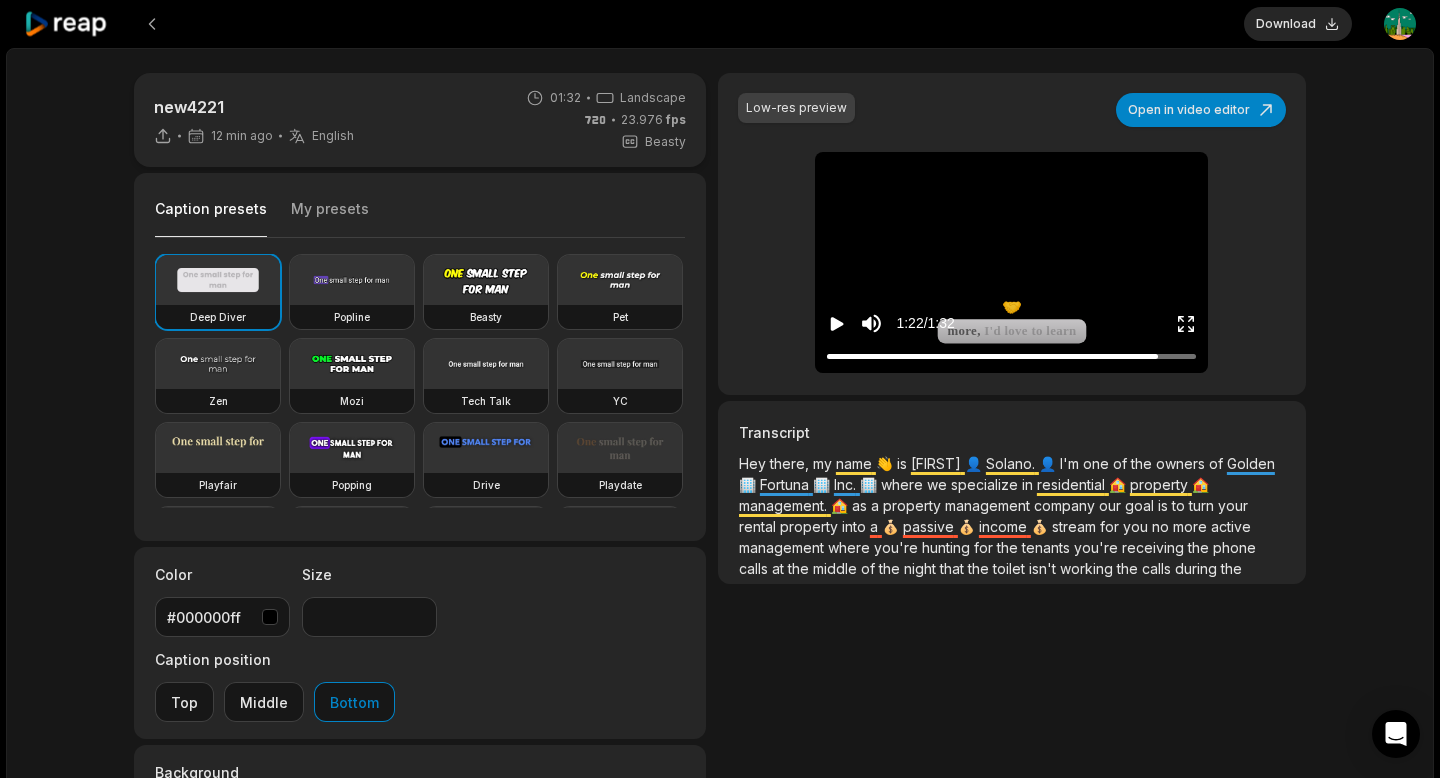 click on "Download" at bounding box center [1298, 24] 